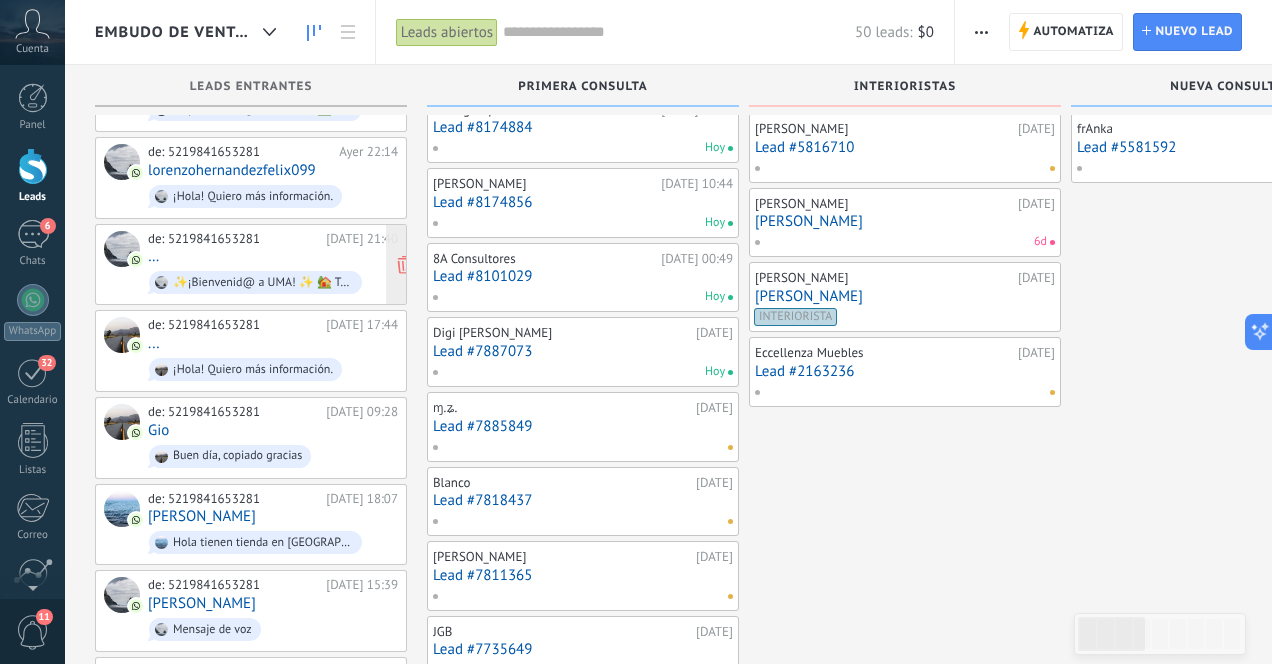 scroll, scrollTop: 219, scrollLeft: 0, axis: vertical 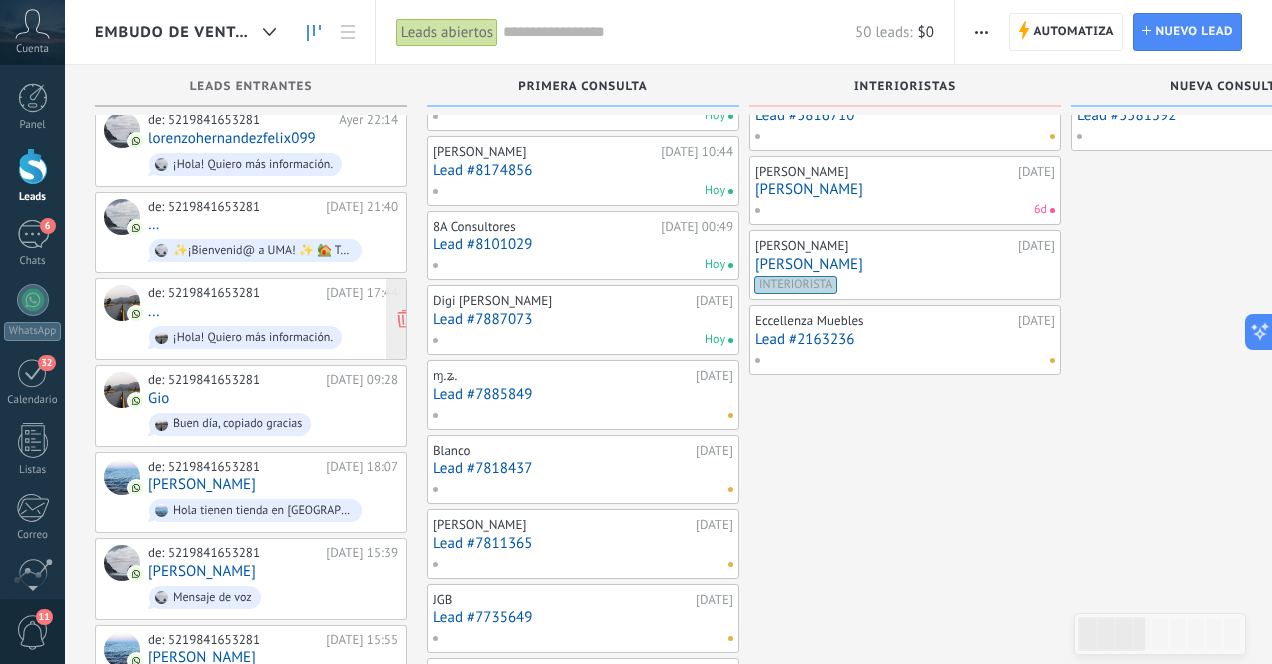 click on "de: 5219841653281
[DATE] 17:44
...
¡Hola! Quiero más información." at bounding box center [273, 319] 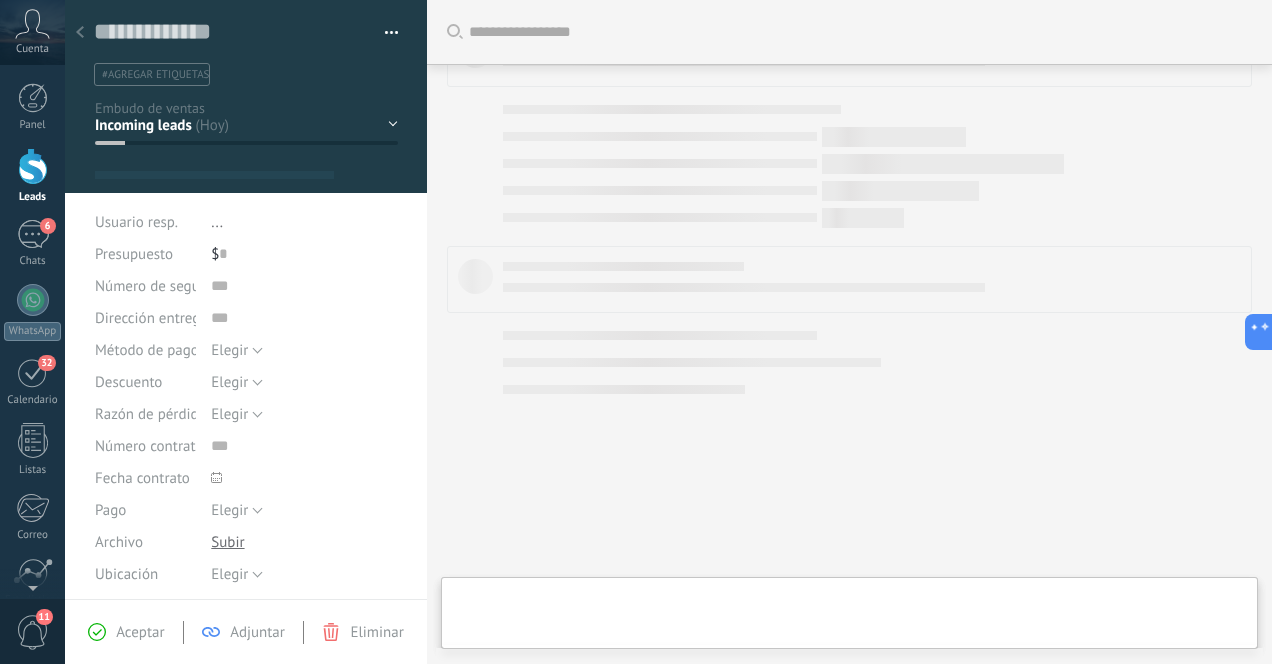 scroll, scrollTop: 0, scrollLeft: 0, axis: both 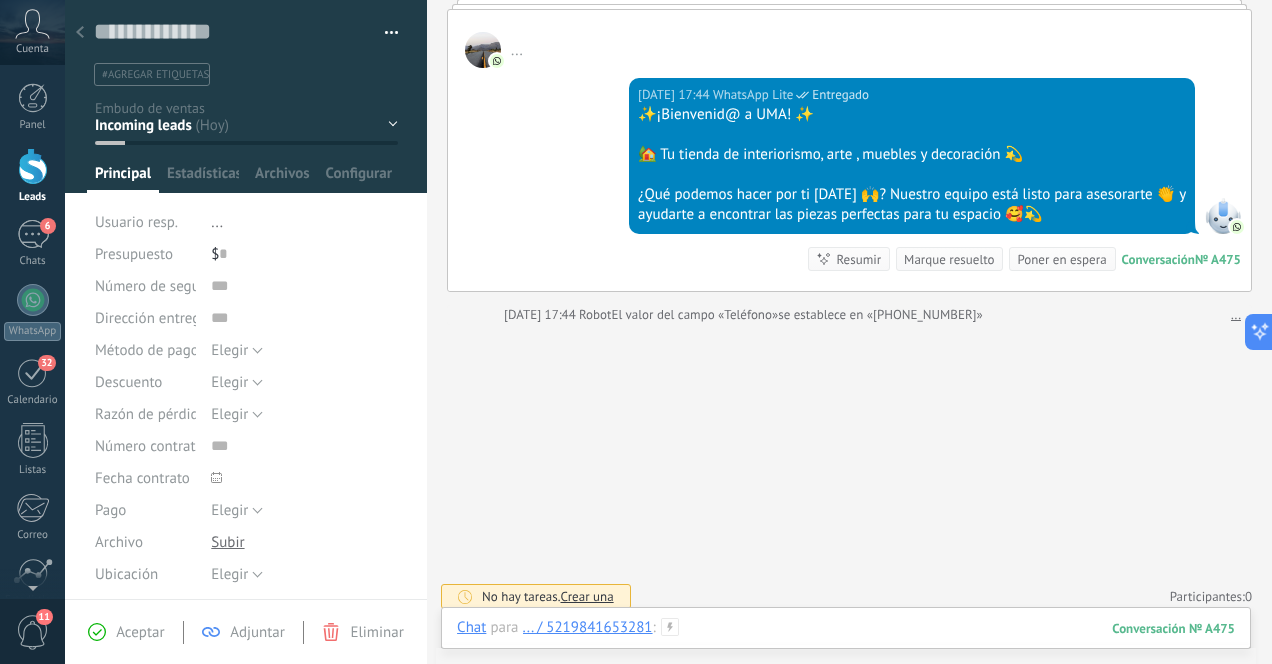 click at bounding box center (846, 648) 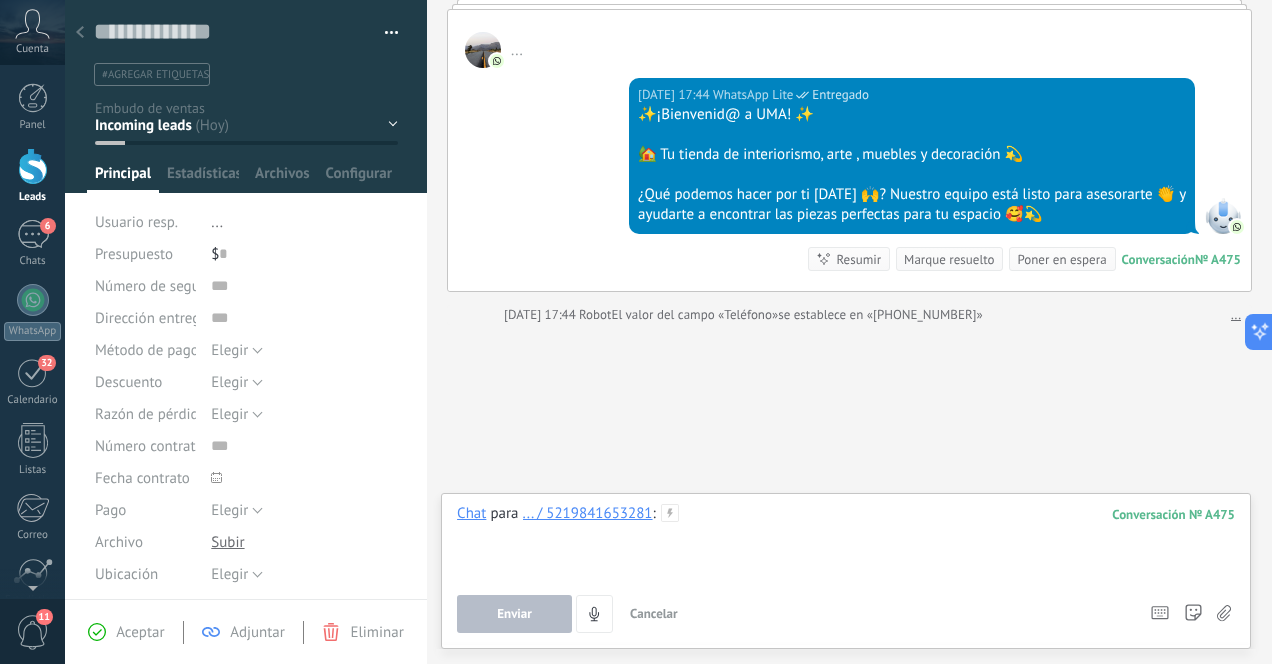 type 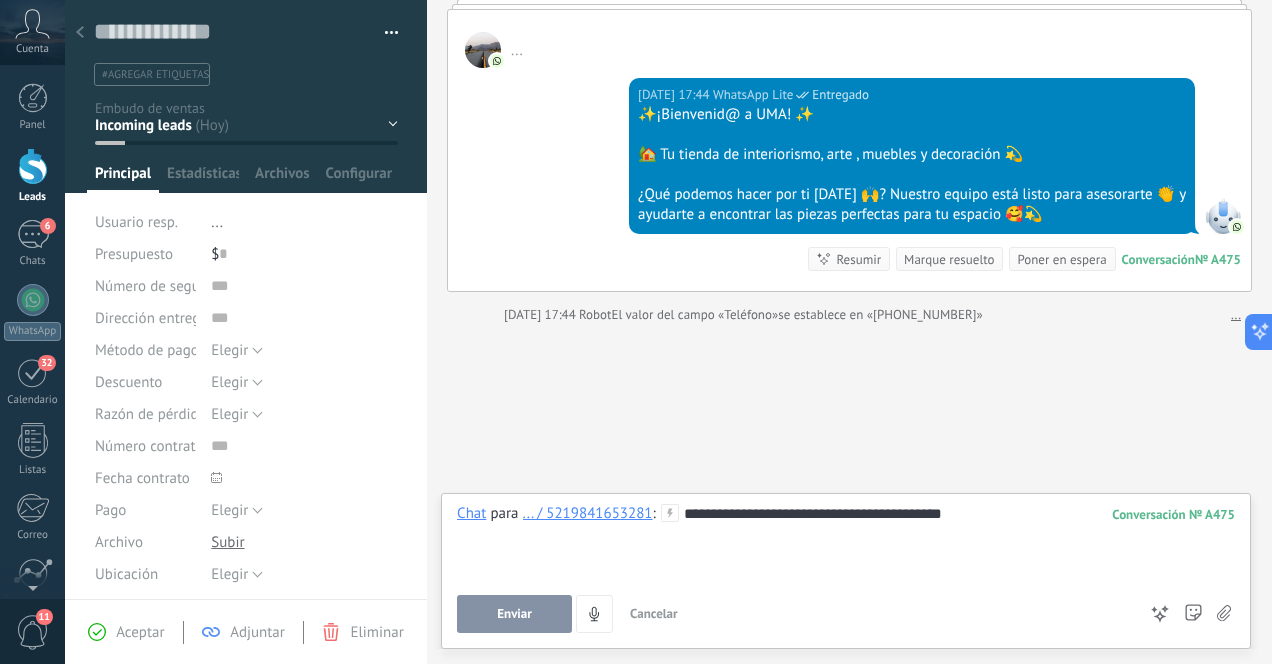 click on "Enviar" at bounding box center [514, 614] 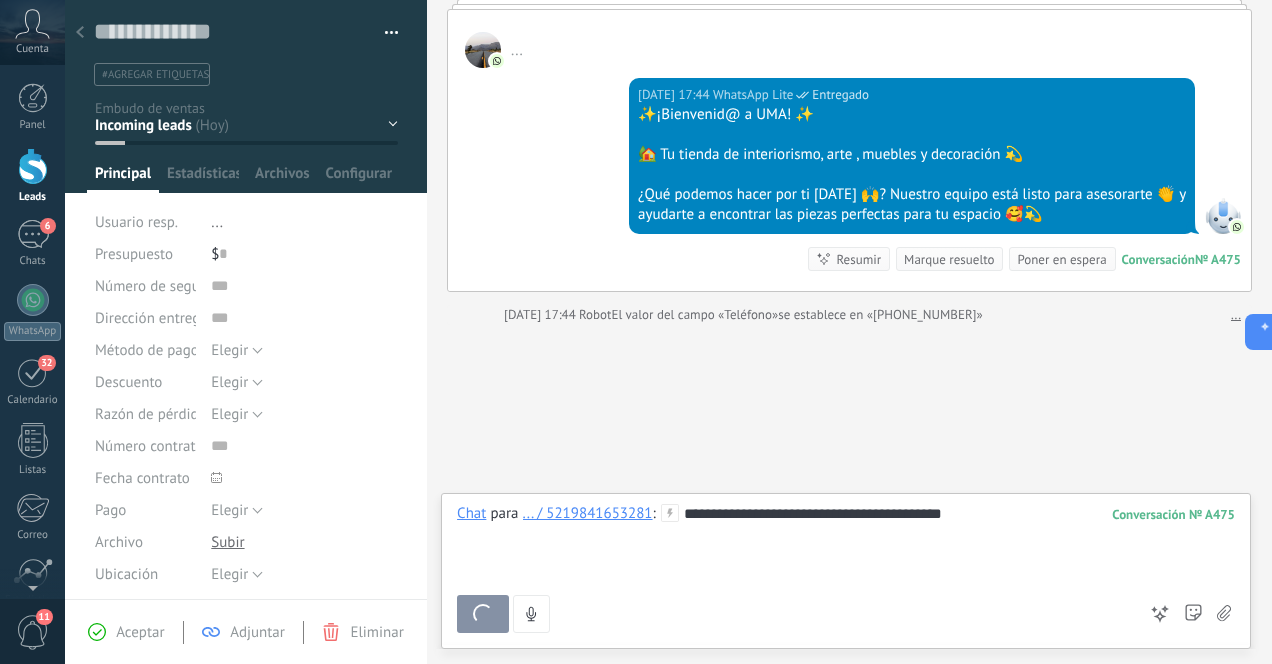 scroll, scrollTop: 511, scrollLeft: 0, axis: vertical 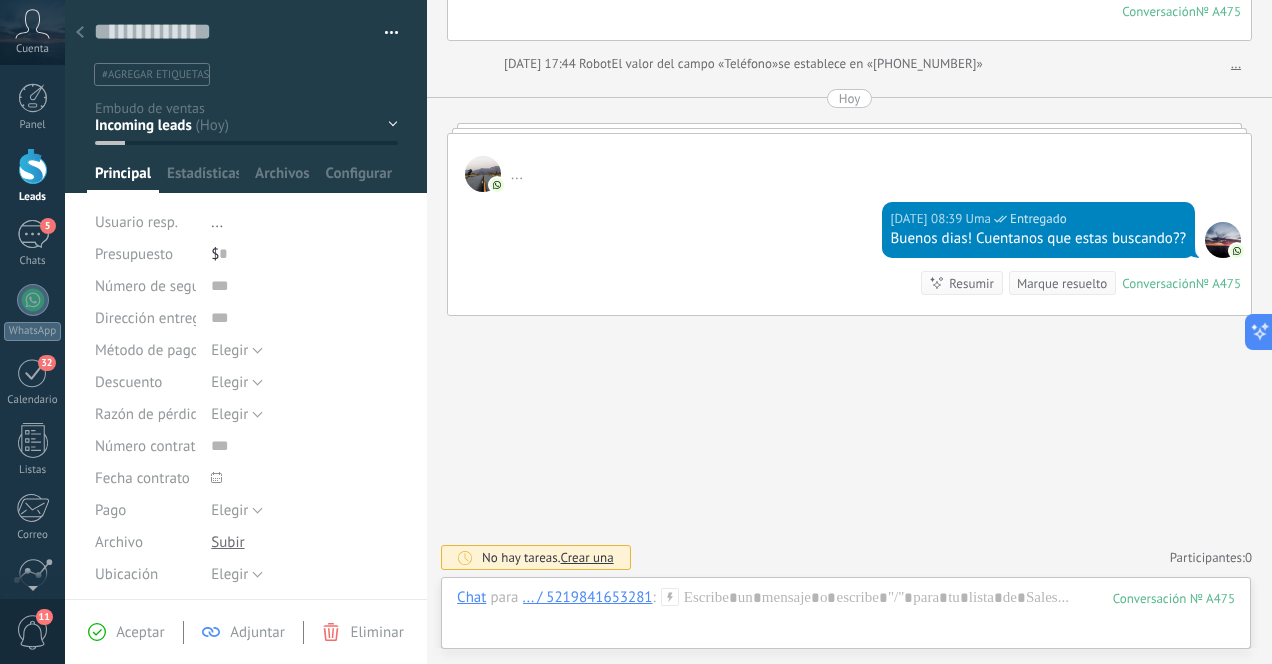 click at bounding box center (80, 33) 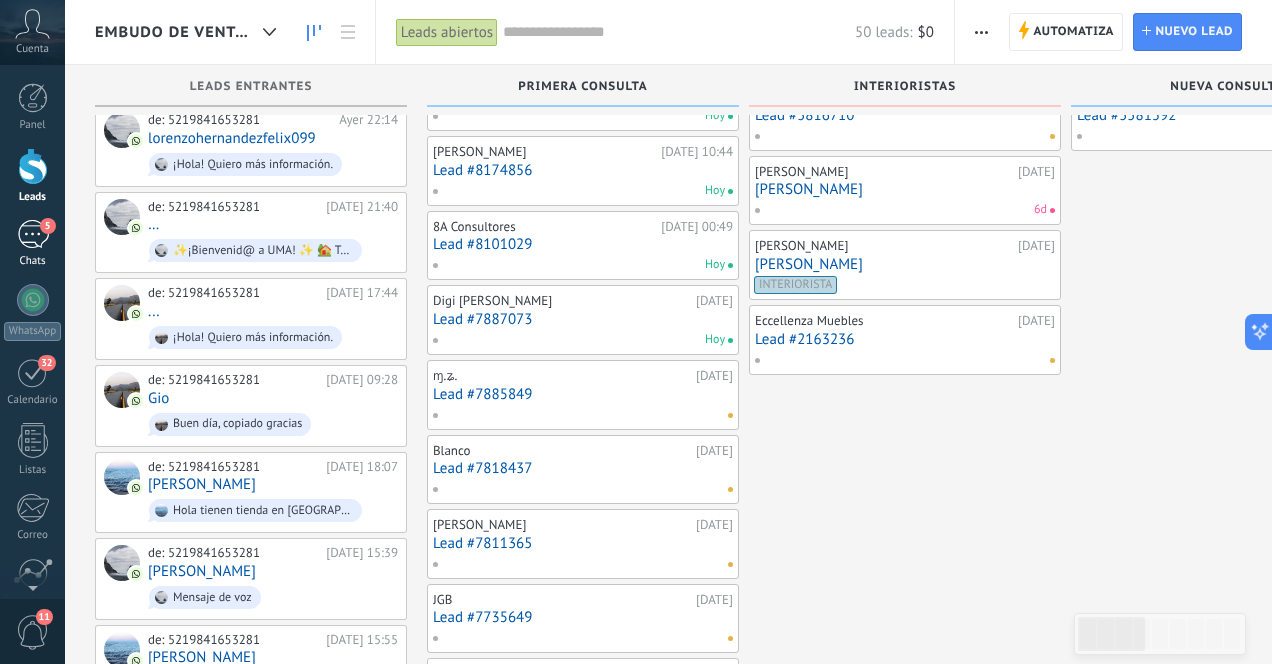 click on "5" at bounding box center [33, 234] 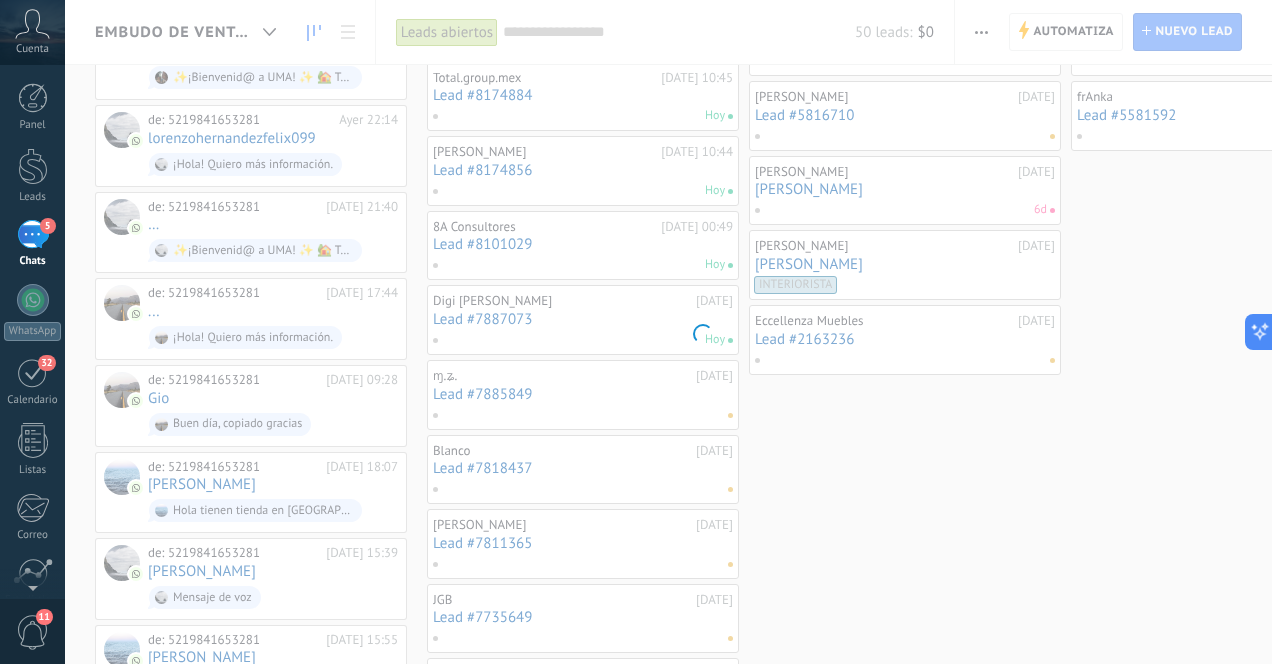 scroll, scrollTop: 0, scrollLeft: 0, axis: both 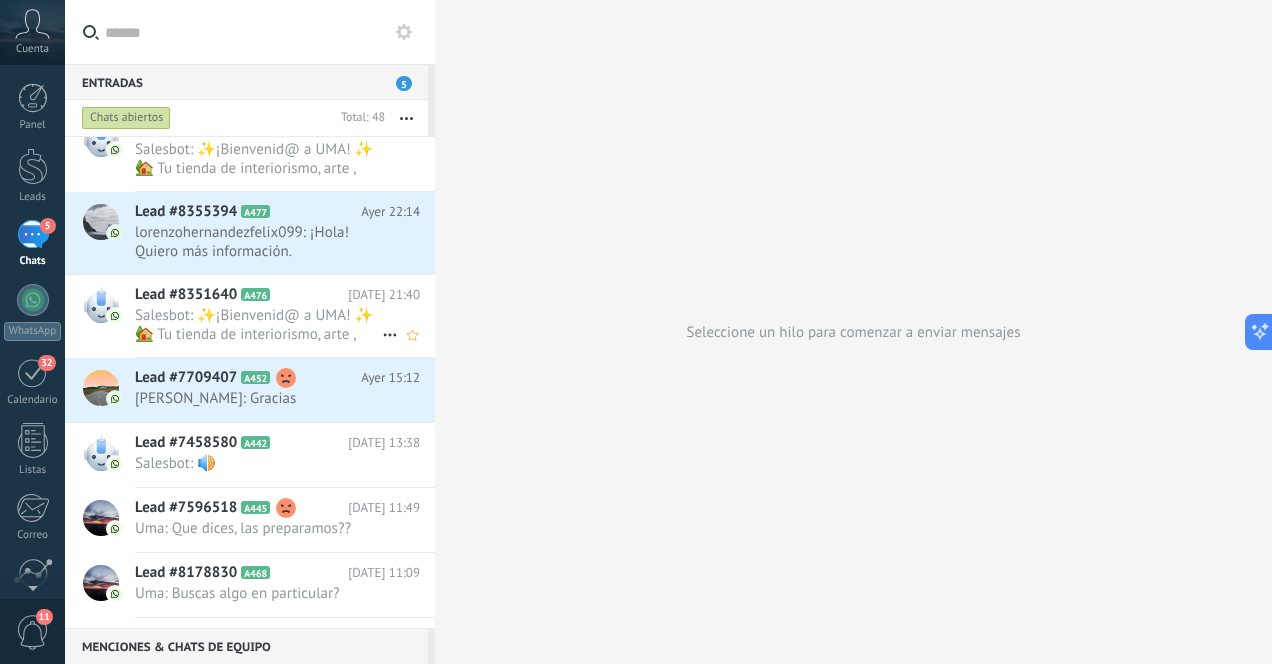 click on "Salesbot: ✨¡Bienvenid@ a UMA! ✨
🏡 Tu tienda de interiorismo, arte , muebles y decoración 💫
¿Qué podemos hacer por ti h..." at bounding box center (258, 325) 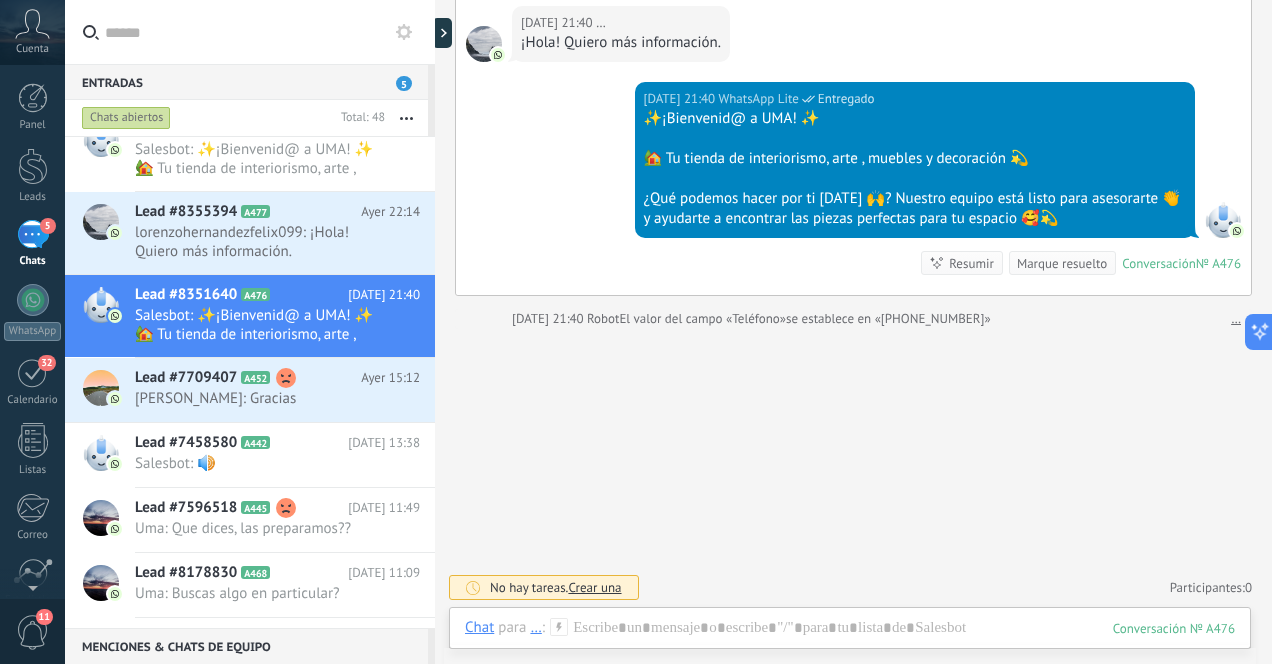 scroll, scrollTop: 0, scrollLeft: 0, axis: both 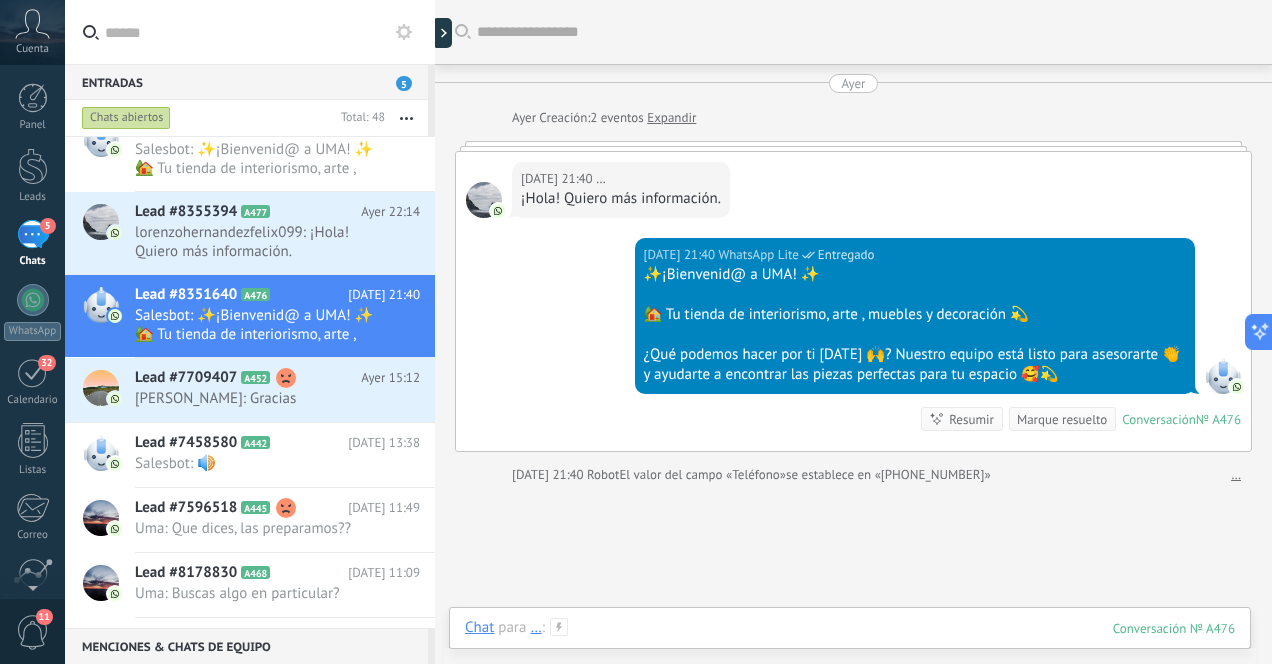 click at bounding box center (850, 648) 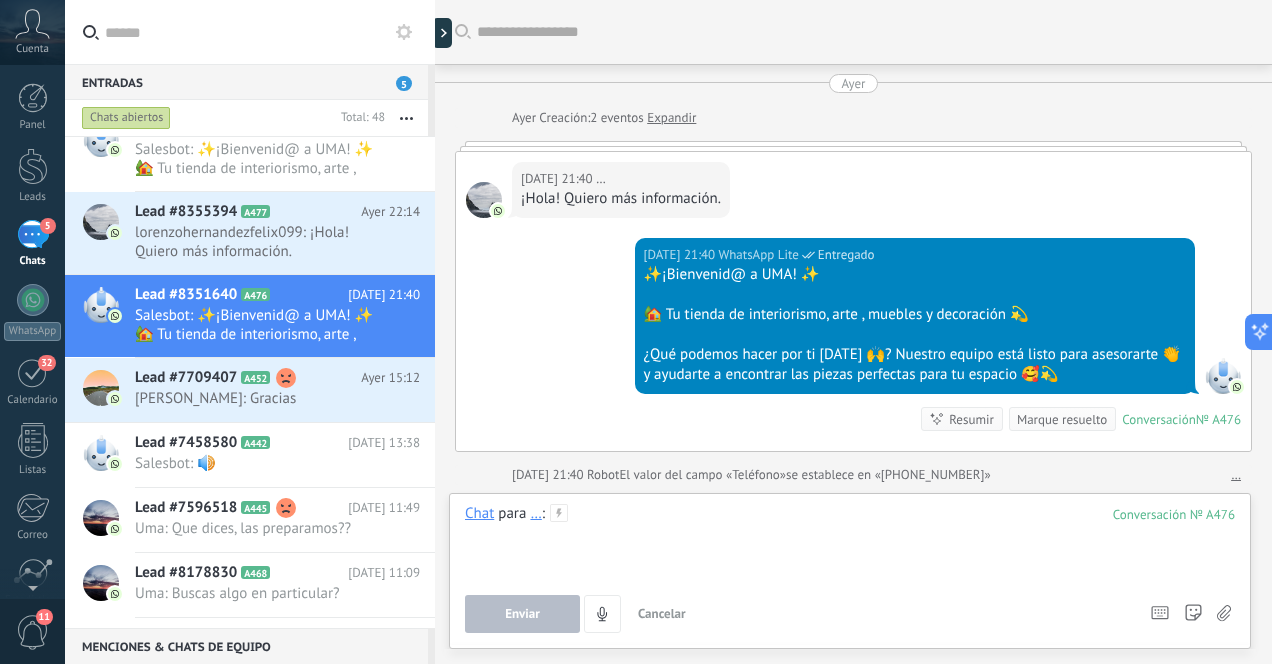 type 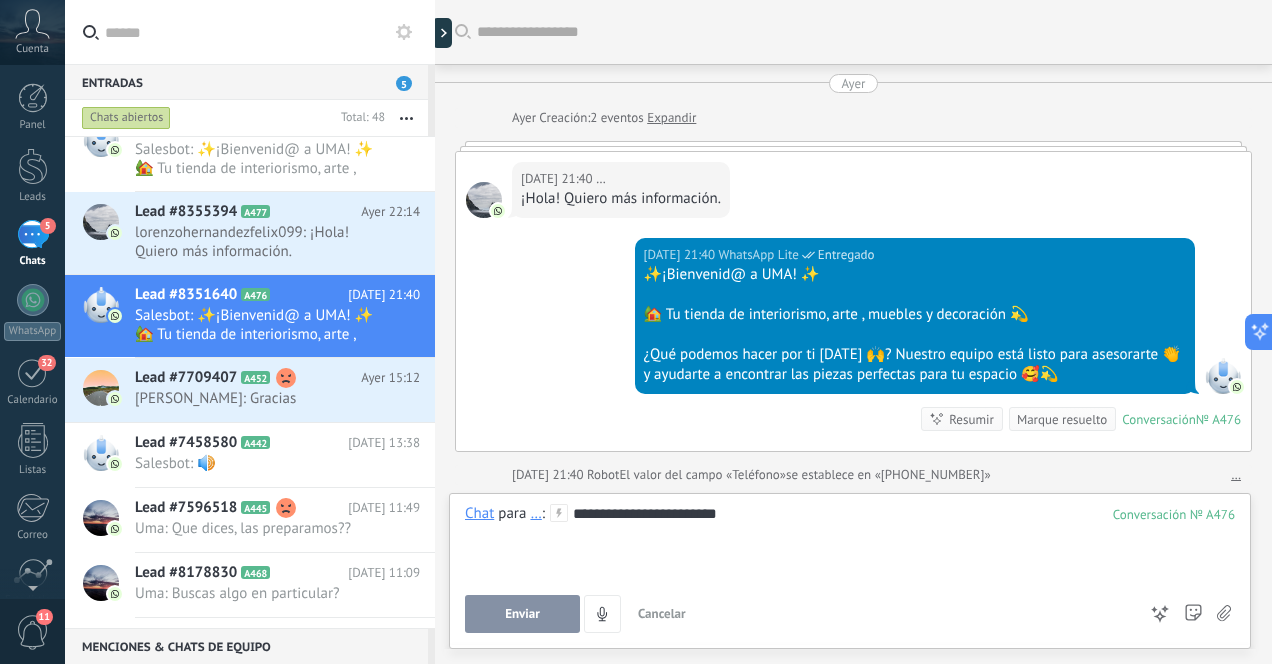 type 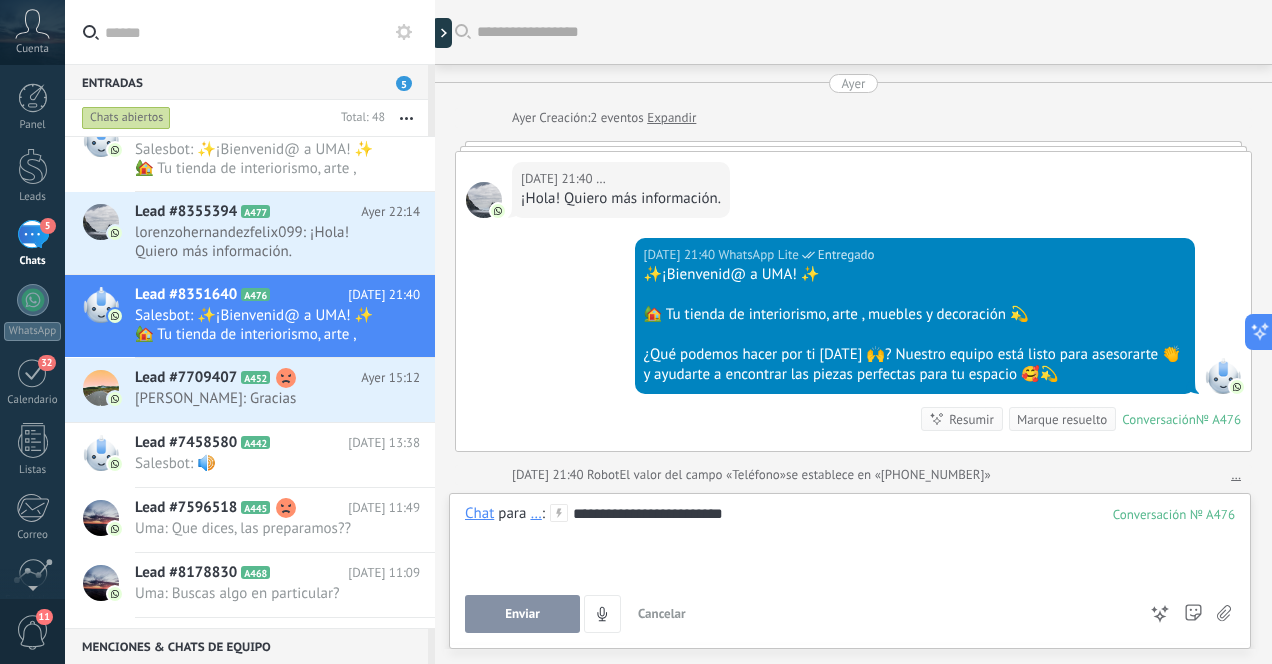 click at bounding box center [1259, 332] 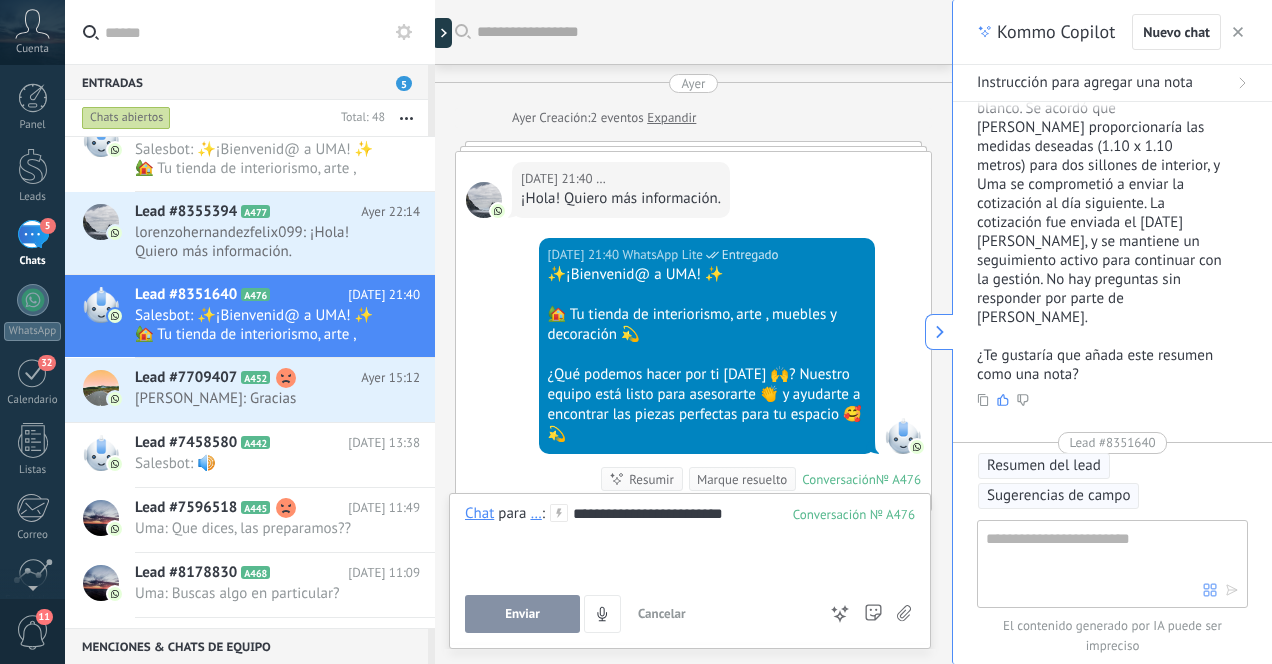 type on "**********" 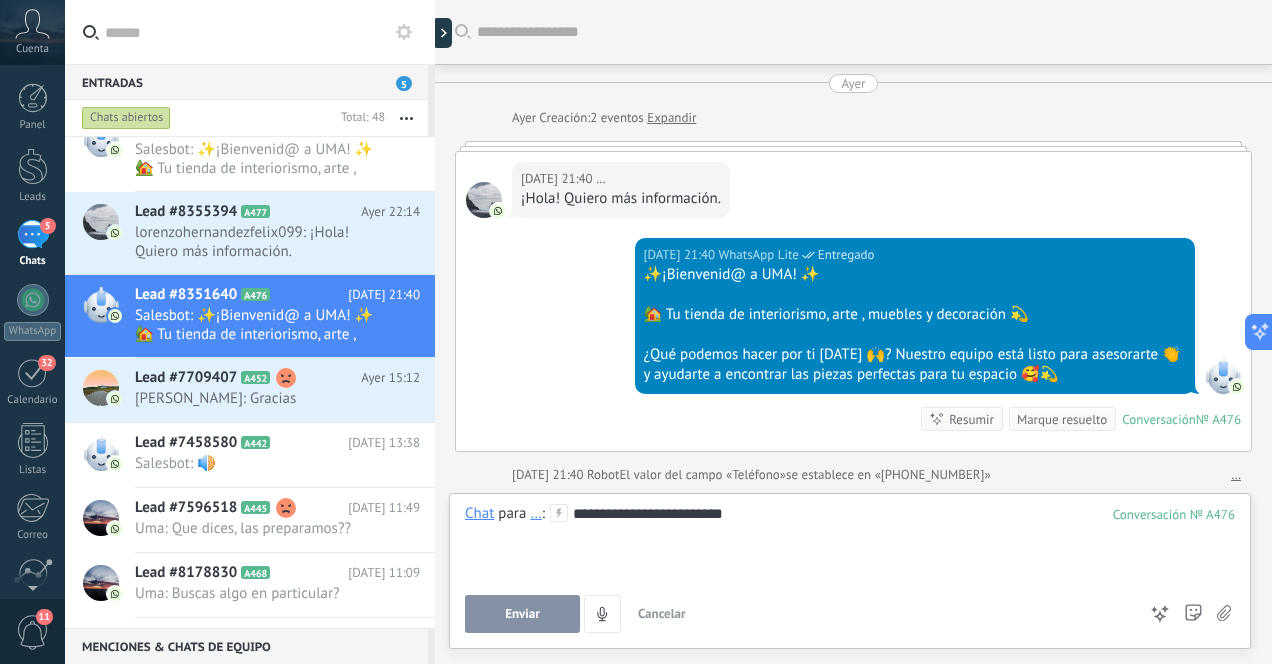 click on "**********" at bounding box center [850, 542] 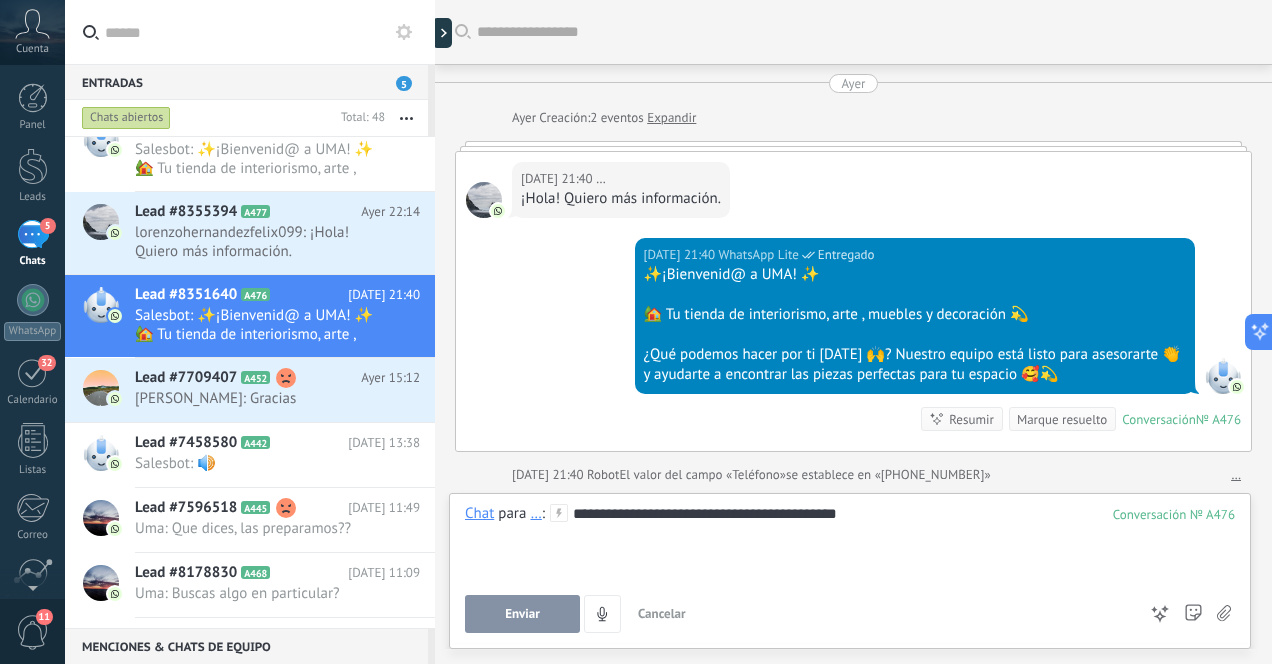 click on "Enviar" at bounding box center [522, 614] 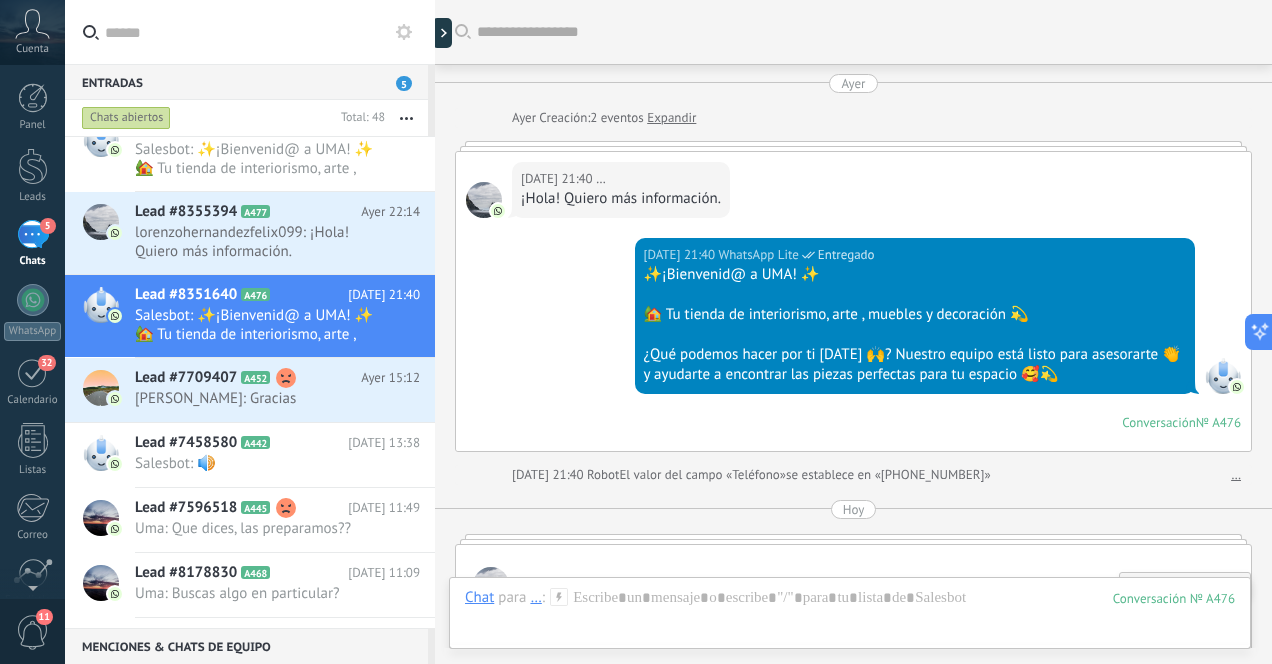 scroll, scrollTop: 156, scrollLeft: 0, axis: vertical 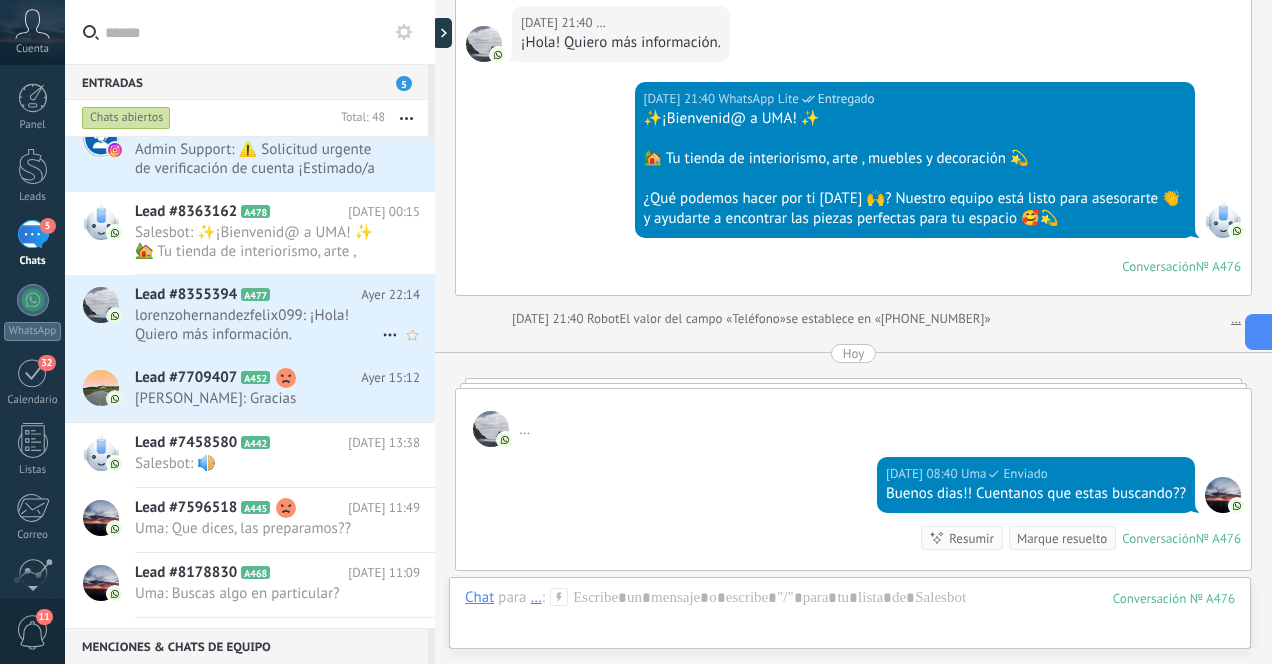click on "lorenzohernandezfelix099: ¡Hola! Quiero más información." at bounding box center [258, 325] 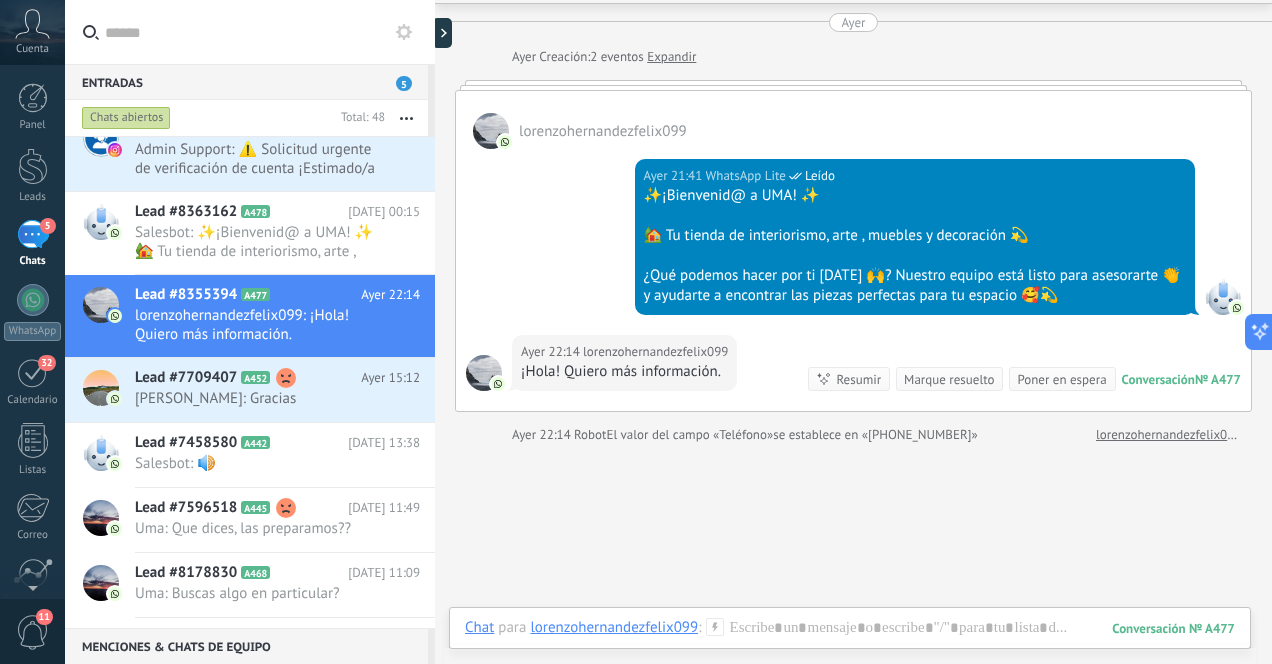 scroll, scrollTop: 190, scrollLeft: 0, axis: vertical 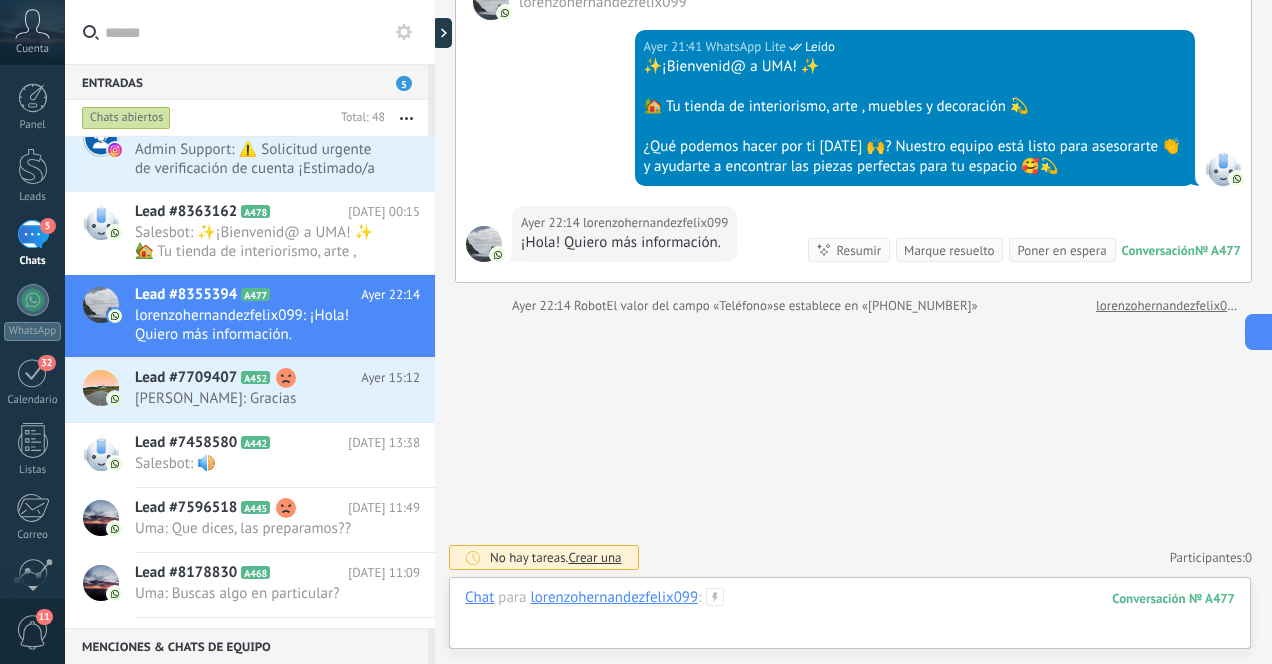 click at bounding box center [850, 618] 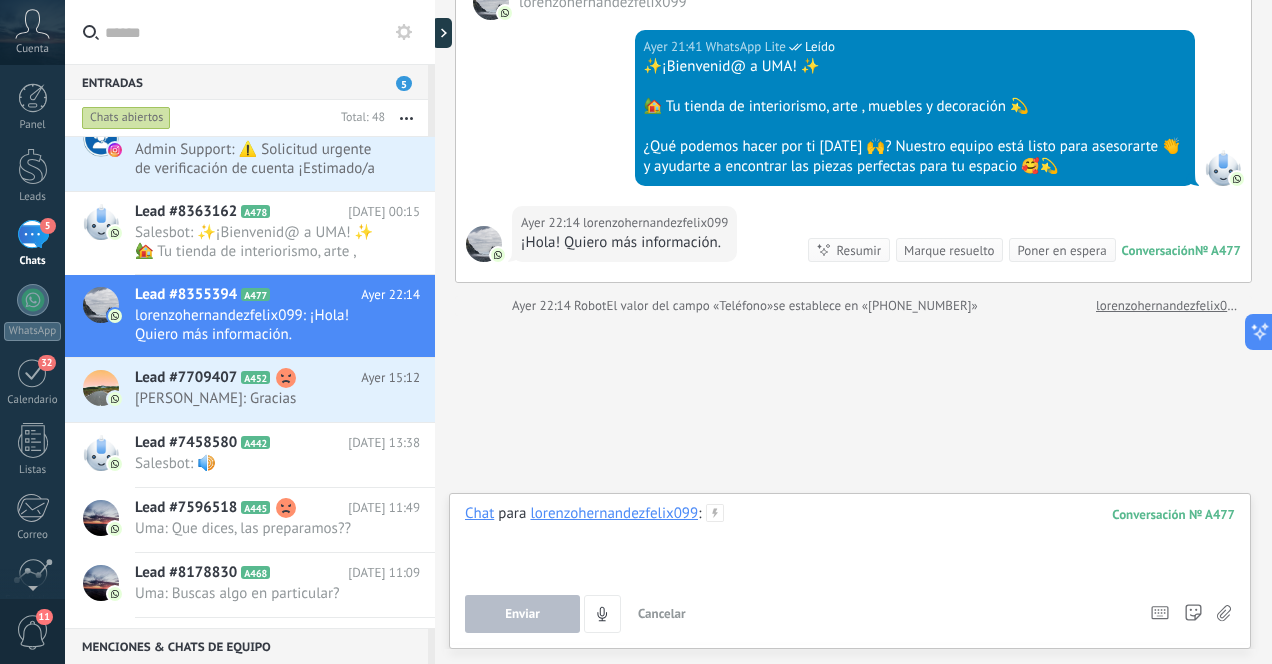 type 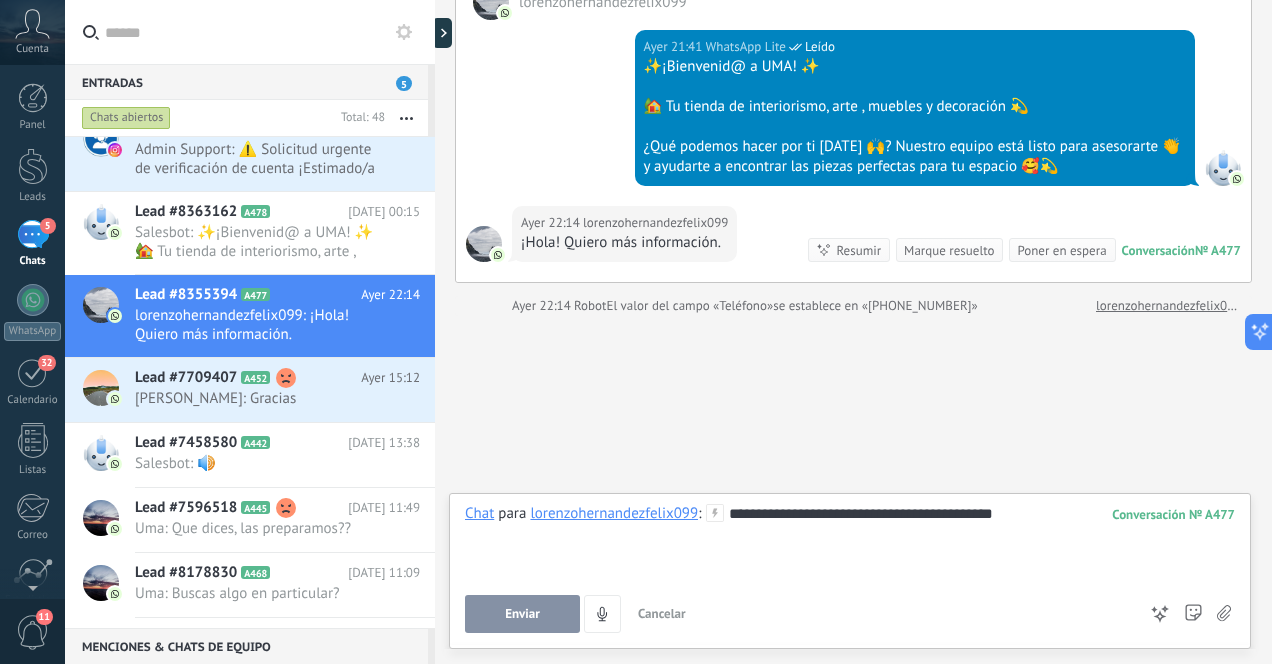 click on "Enviar" at bounding box center (522, 614) 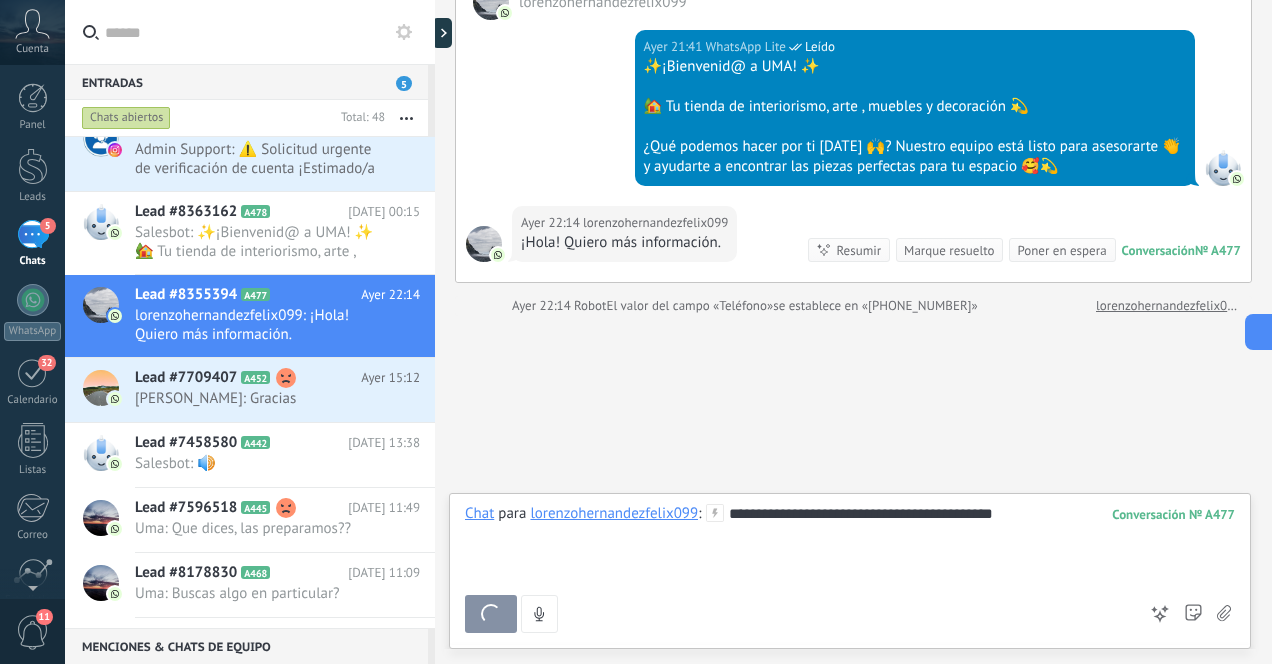 scroll, scrollTop: 432, scrollLeft: 0, axis: vertical 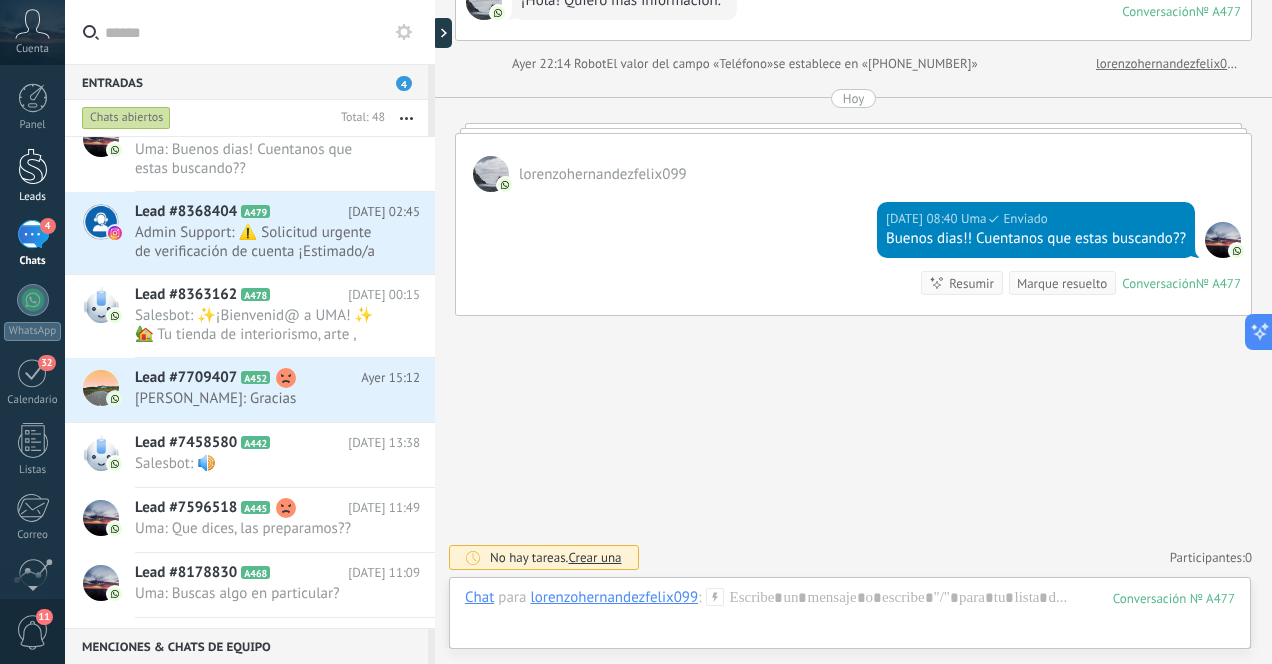 click at bounding box center [33, 166] 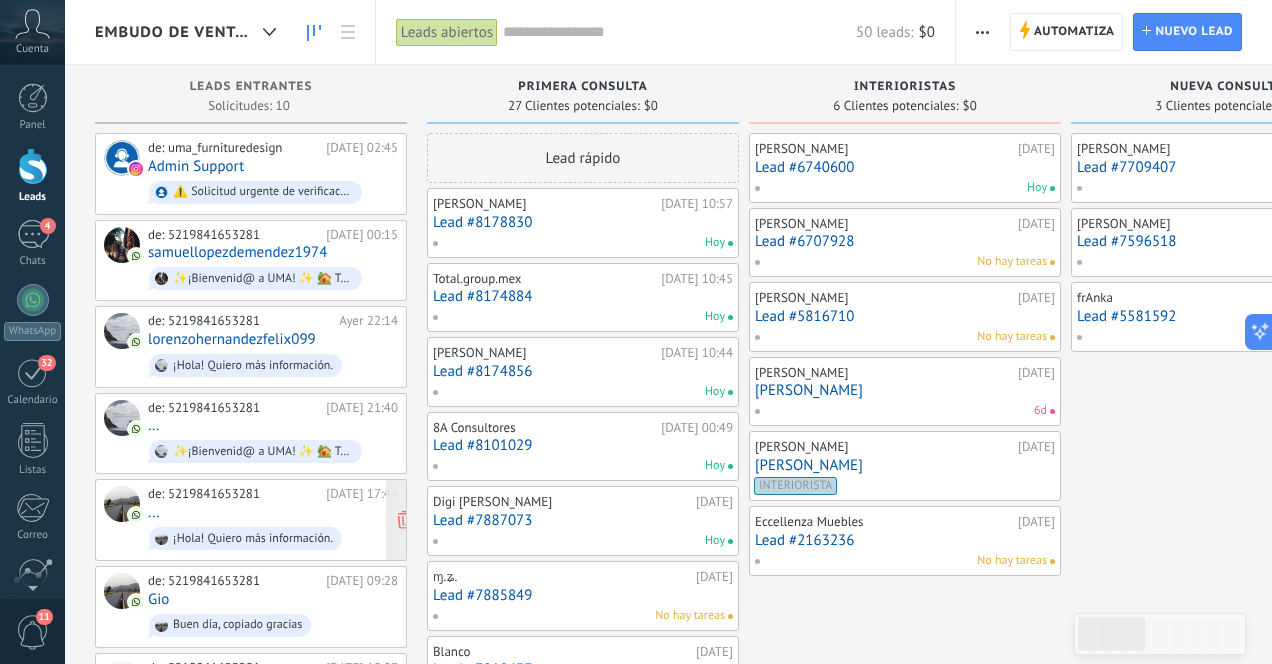 click on "de: 5219841653281 [DATE] 17:44 ... ¡Hola! Quiero más información." at bounding box center (273, 520) 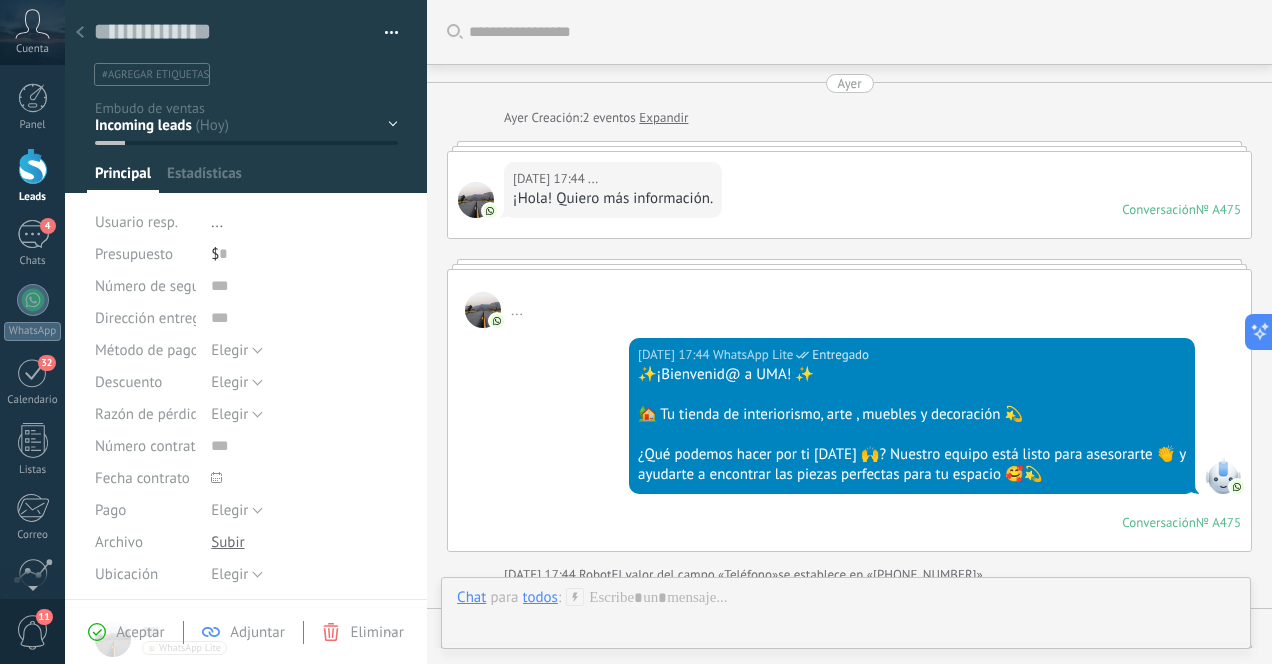 scroll, scrollTop: 30, scrollLeft: 0, axis: vertical 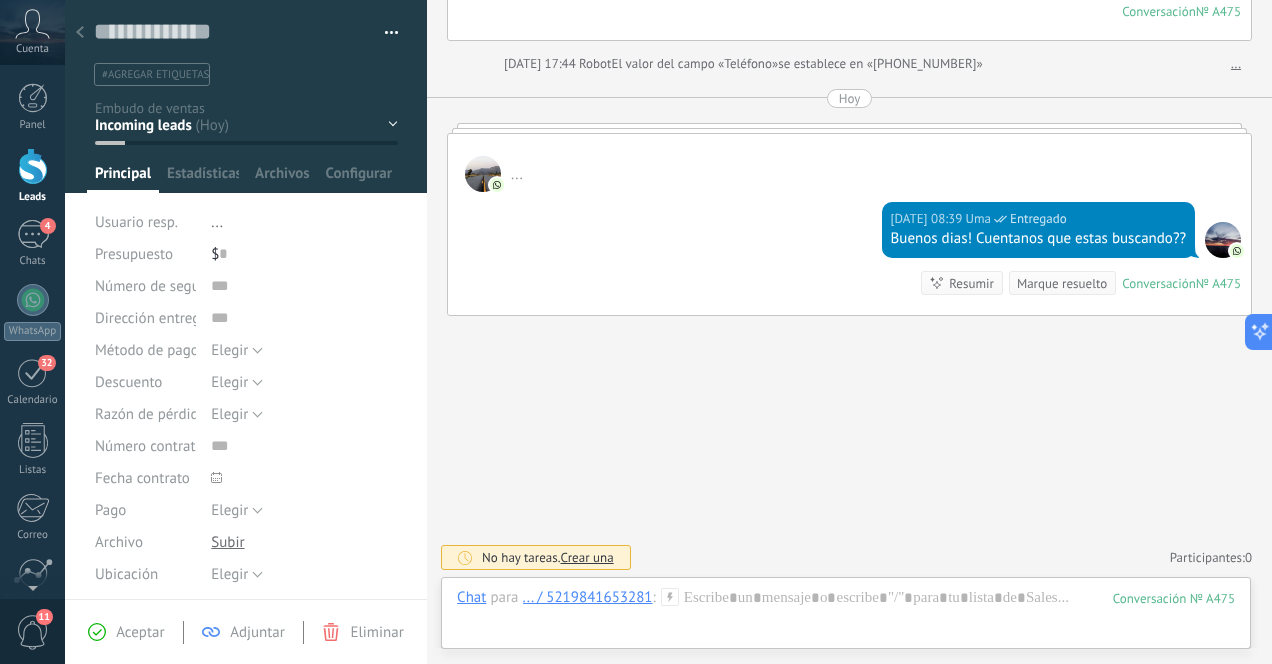 click 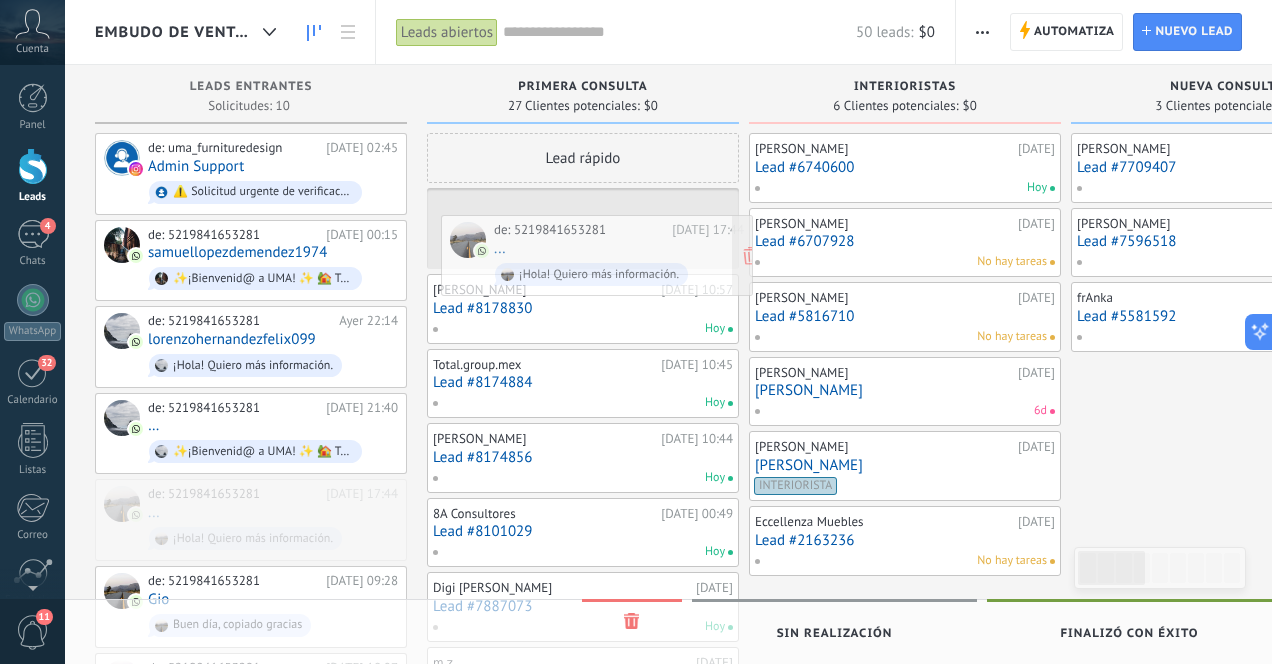 drag, startPoint x: 302, startPoint y: 497, endPoint x: 648, endPoint y: 237, distance: 432.80017 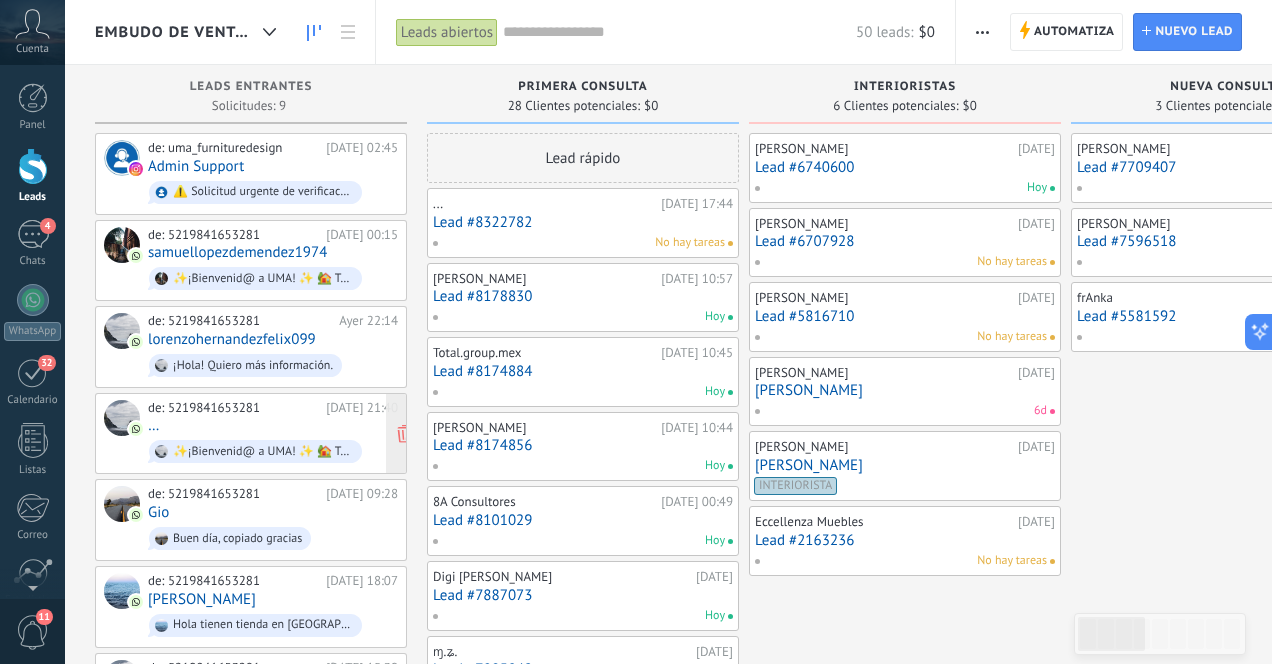 click on "de: 5219841653281 [DATE] 21:40 … ✨¡Bienvenid@ a UMA! ✨
🏡 Tu tienda de interiorismo, arte , muebles y decoración 💫
¿Qué podemos hacer por ti [DATE] 🙌? Nuestro equipo está listo para asesorarte 👏 y ayudarte a encontrar las piezas perfectas para tu espacio 🥰💫" at bounding box center (273, 434) 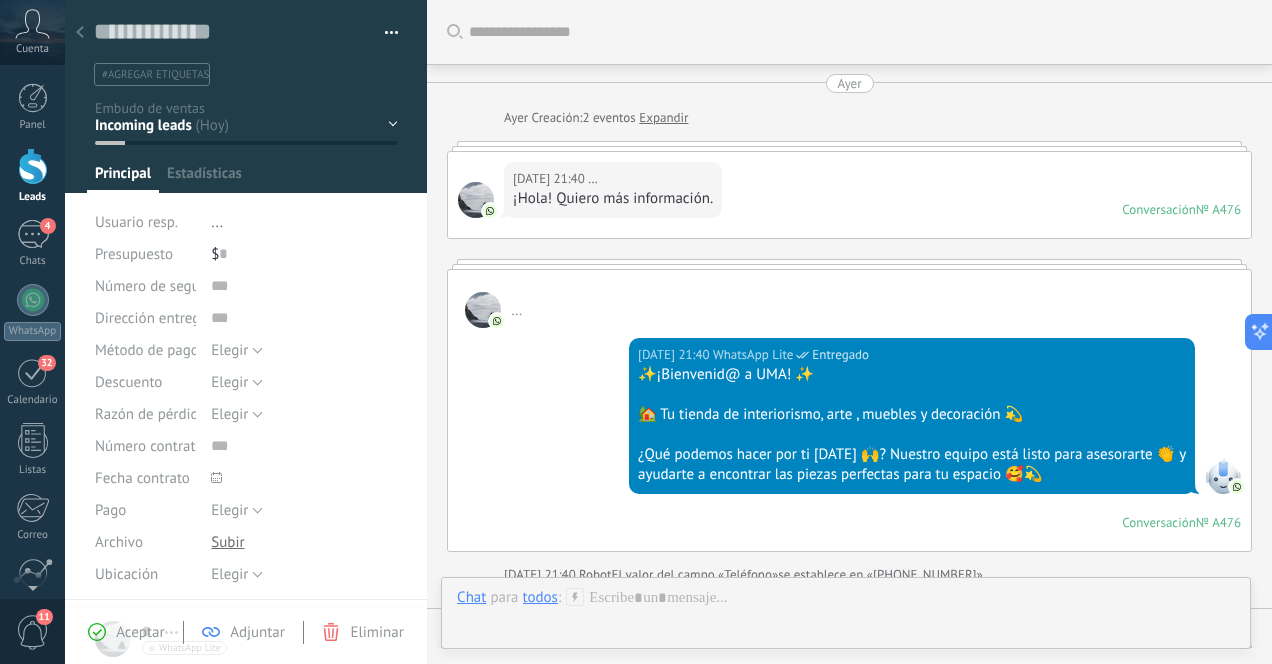 scroll, scrollTop: 30, scrollLeft: 0, axis: vertical 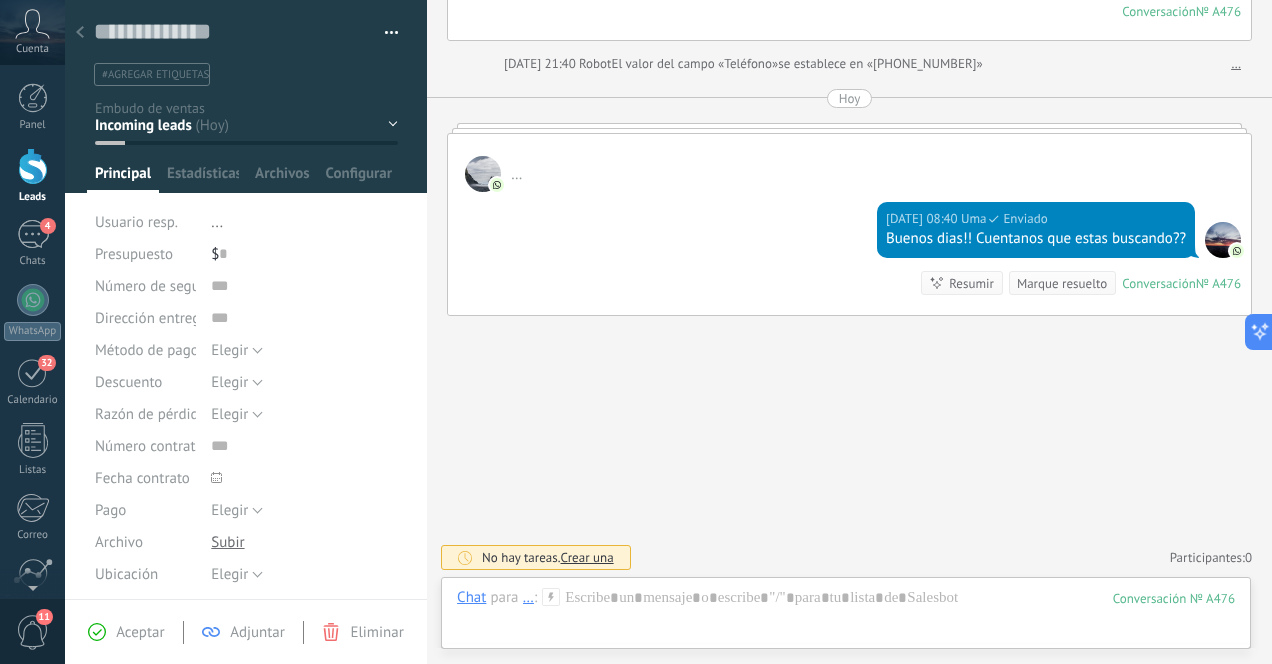 click 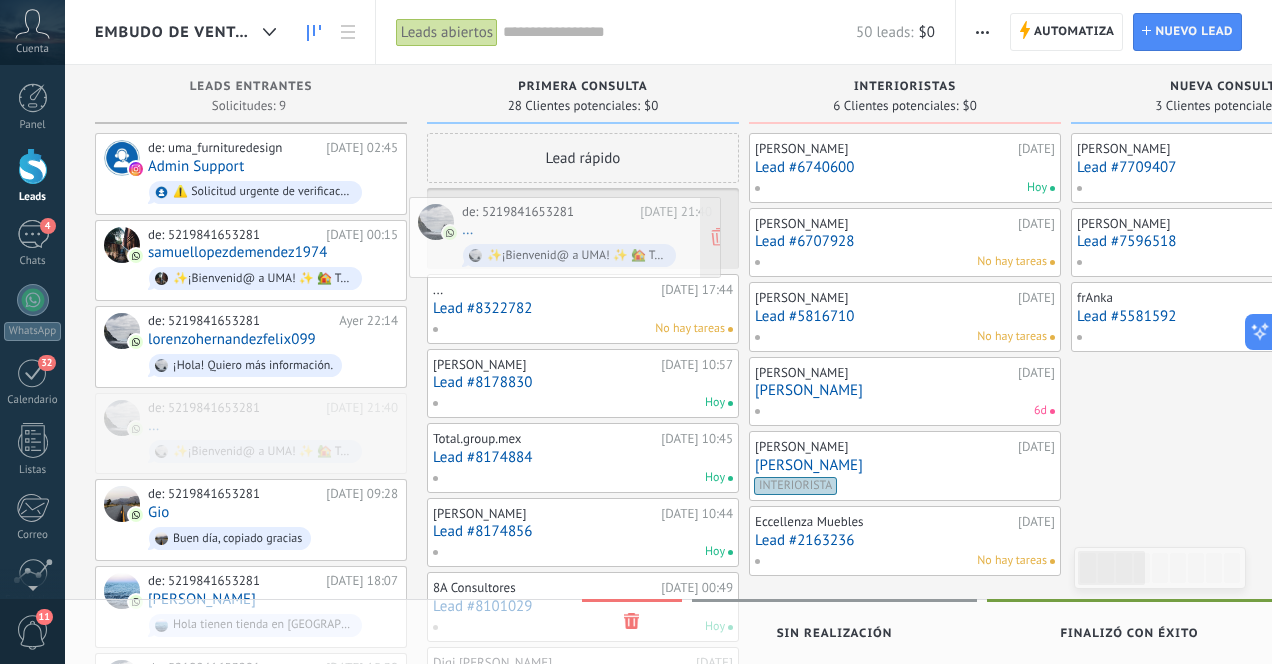 drag, startPoint x: 247, startPoint y: 415, endPoint x: 561, endPoint y: 222, distance: 368.57156 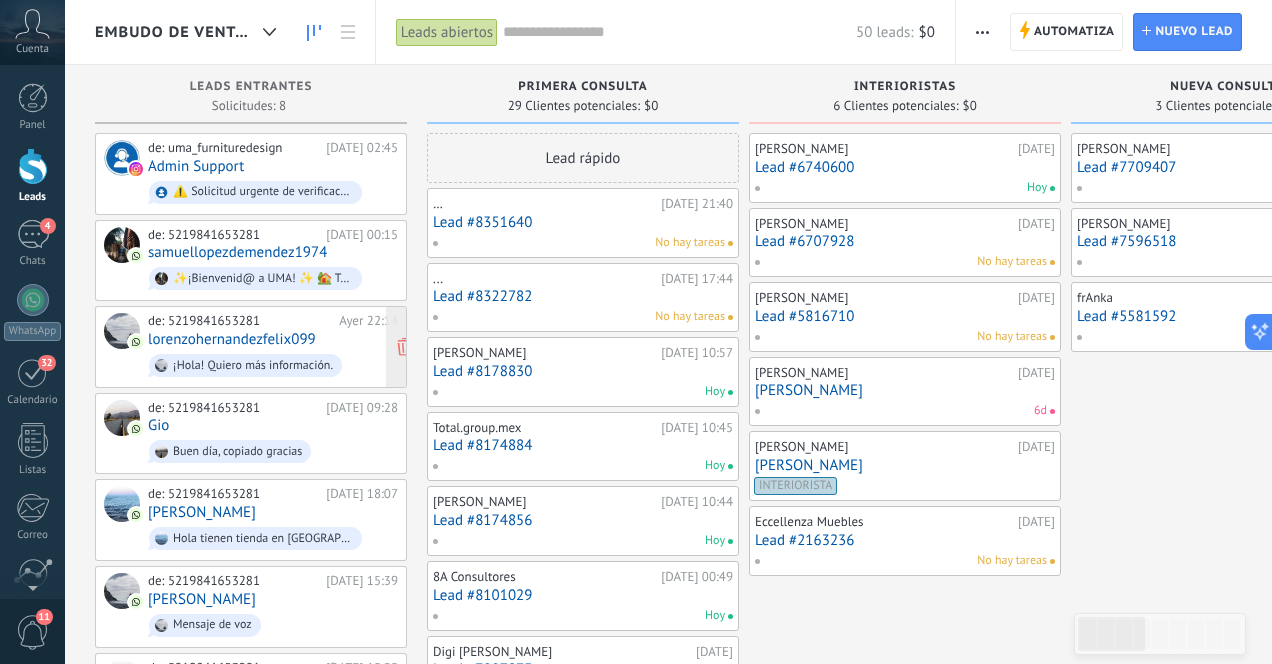 click on "lorenzohernandezfelix099" at bounding box center [232, 339] 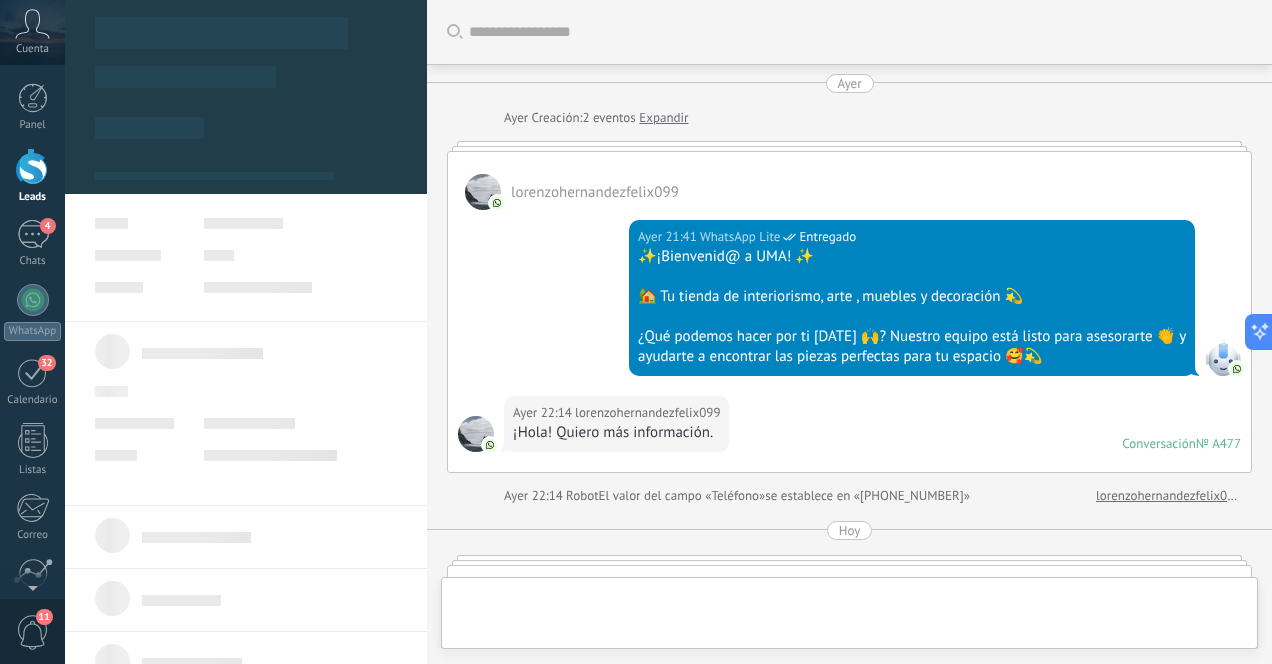 scroll, scrollTop: 30, scrollLeft: 0, axis: vertical 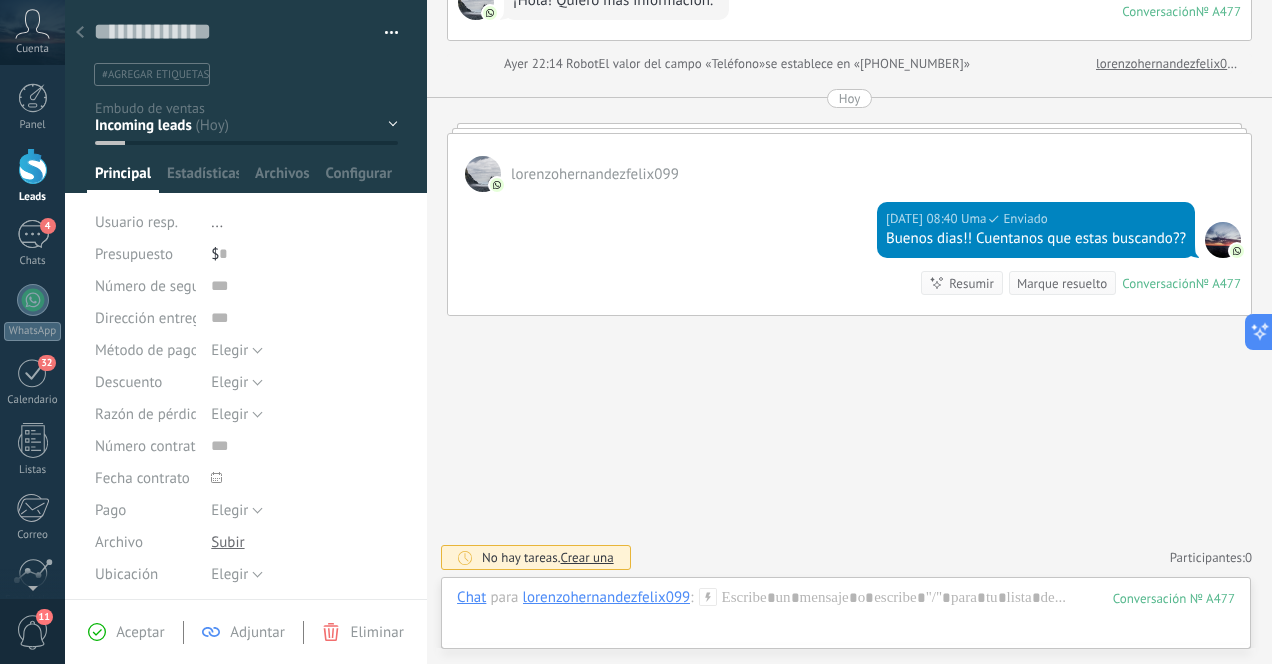 click 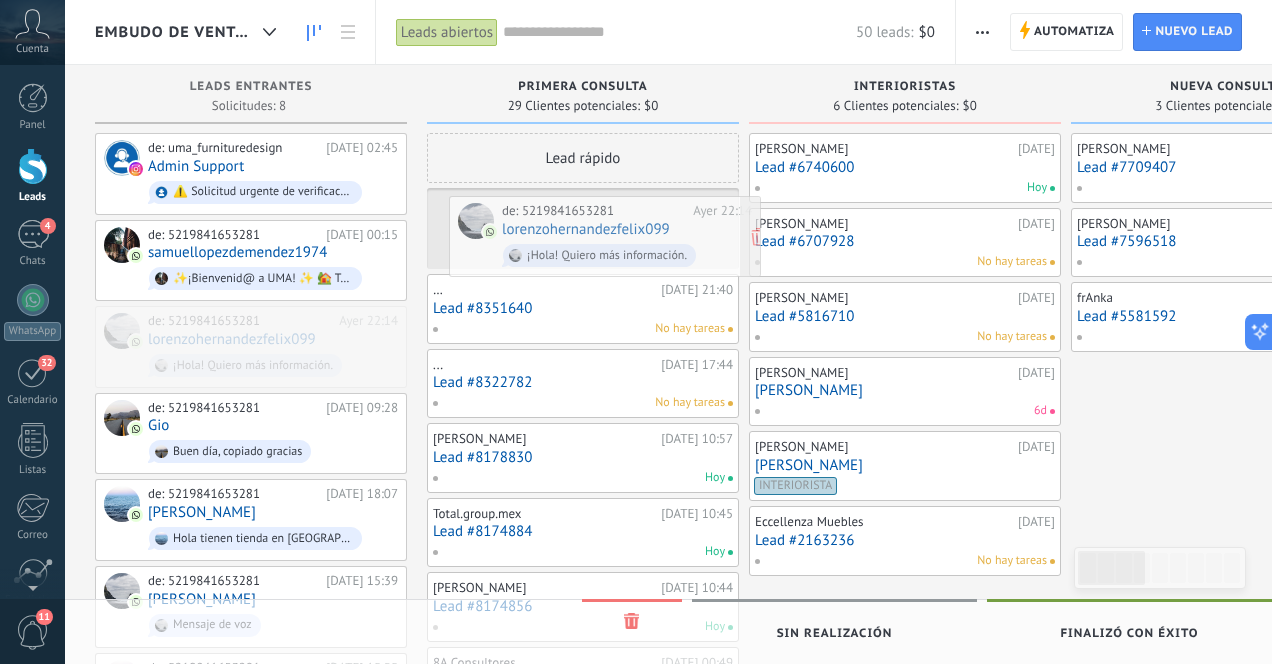 drag, startPoint x: 274, startPoint y: 334, endPoint x: 628, endPoint y: 226, distance: 370.1081 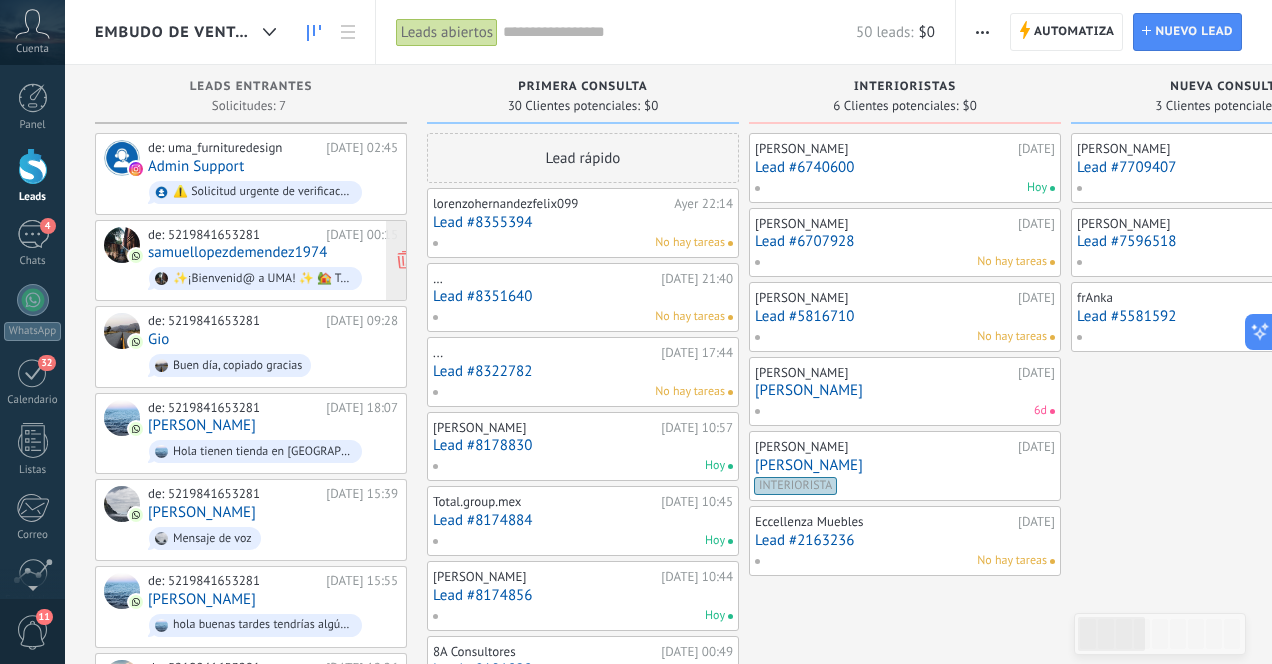 click on "samuellopezdemendez1974" at bounding box center (237, 252) 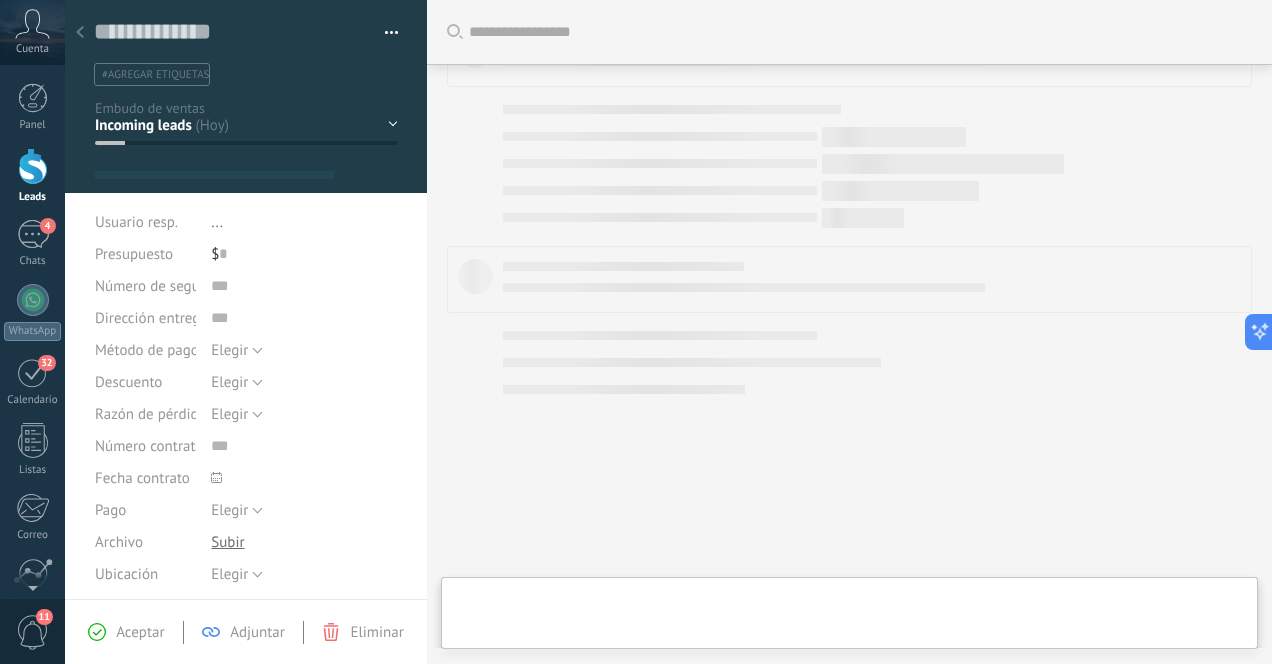 type on "**********" 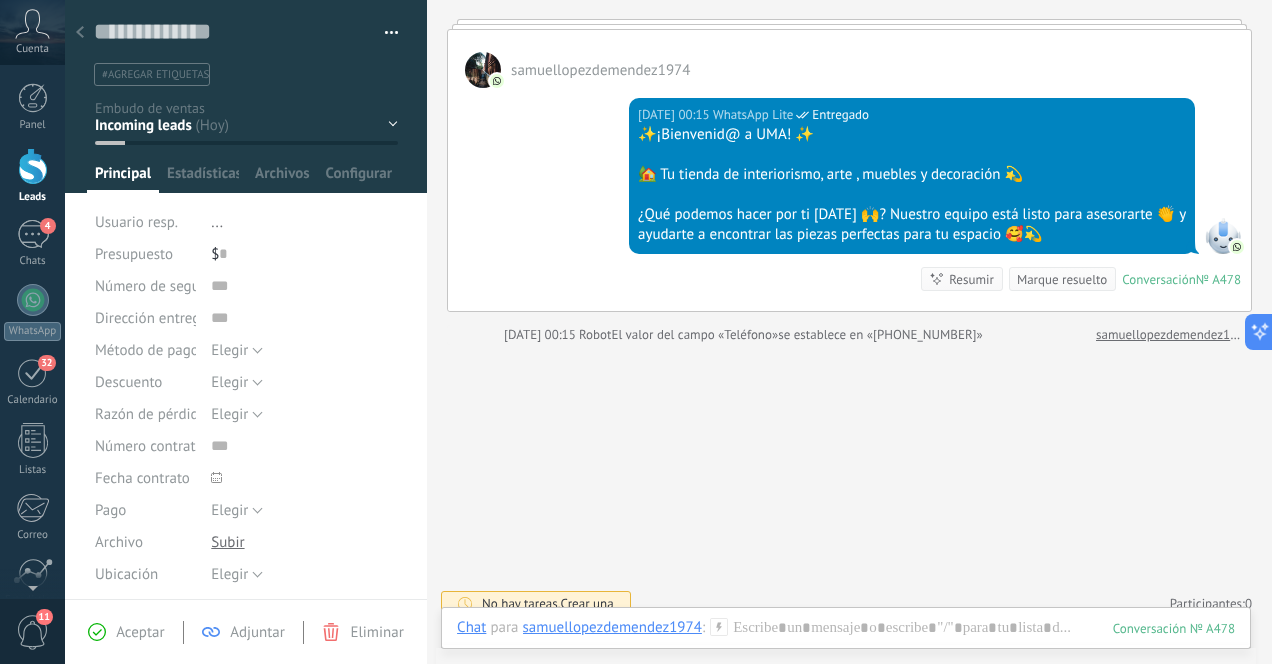 scroll, scrollTop: 256, scrollLeft: 0, axis: vertical 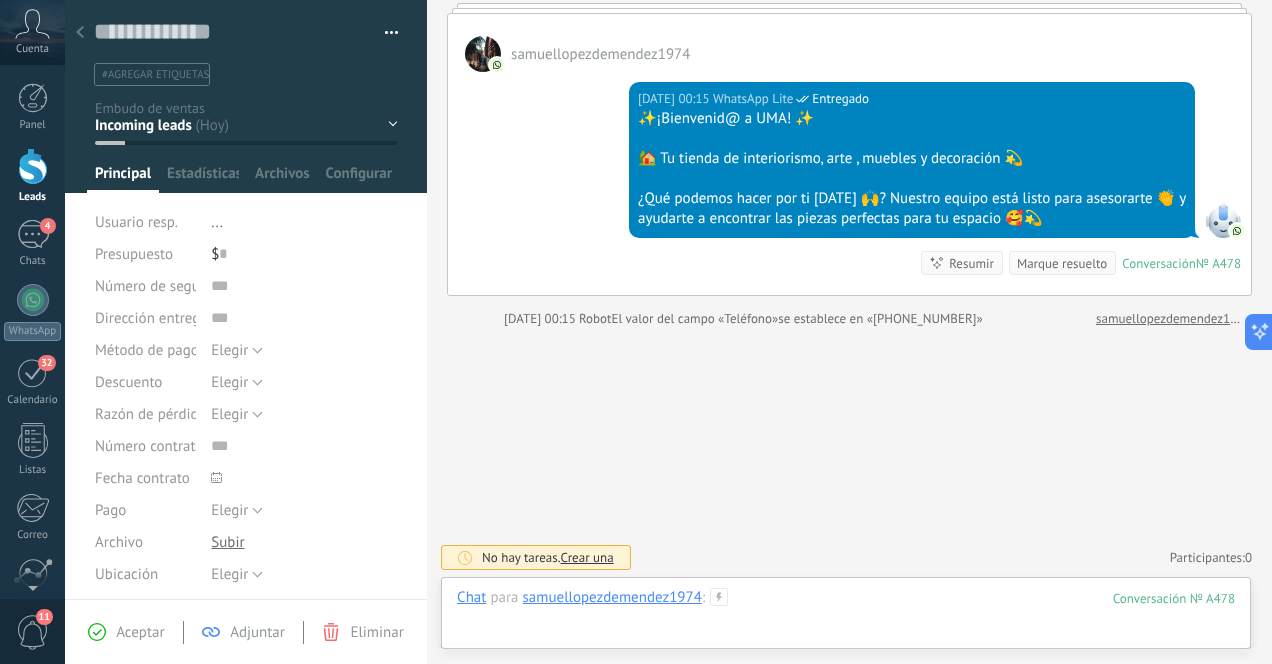 click at bounding box center [846, 618] 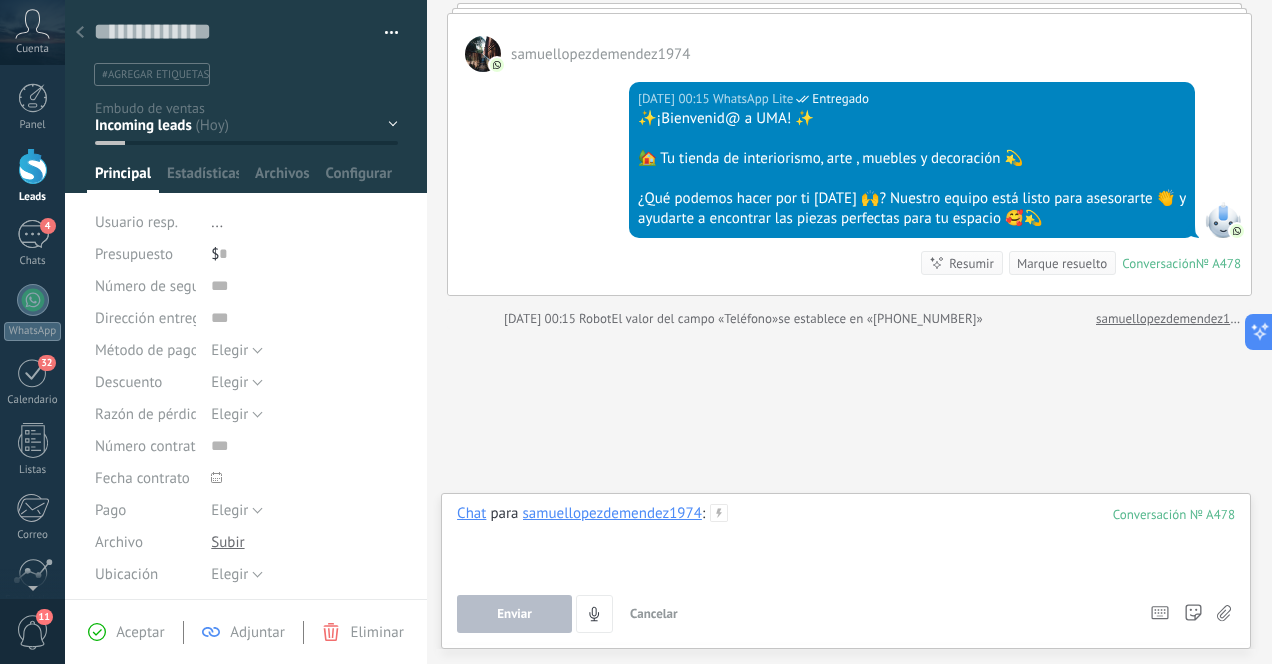 type 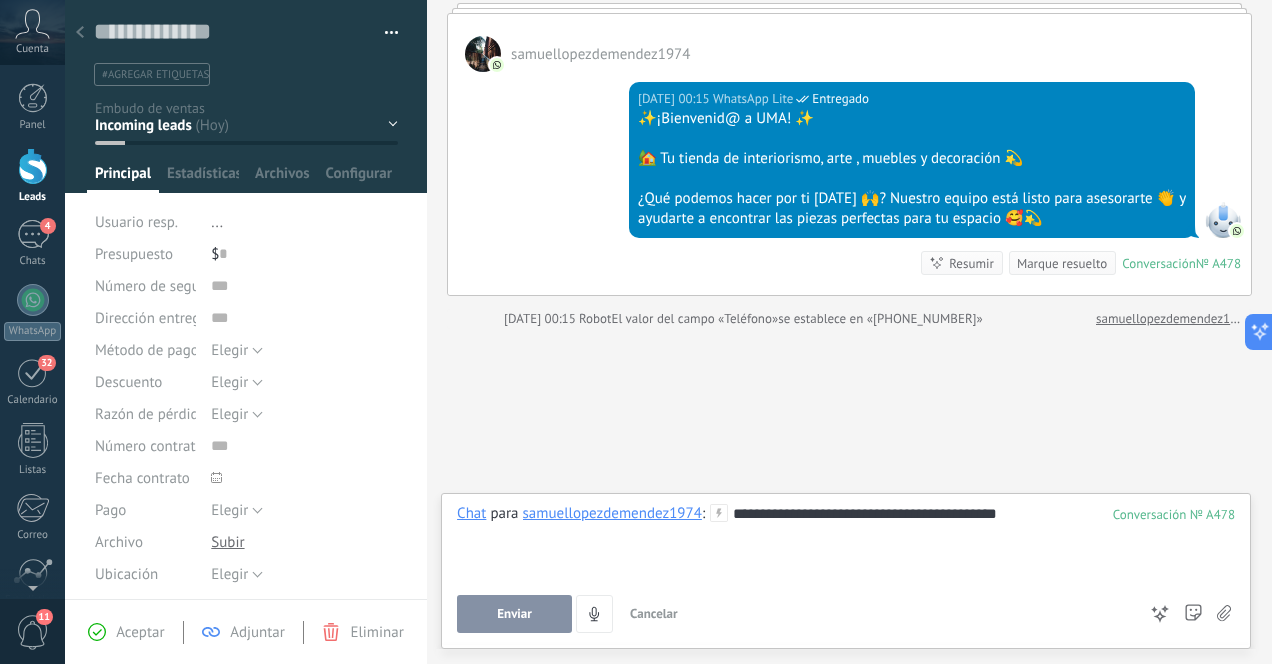 click on "Enviar" at bounding box center [514, 614] 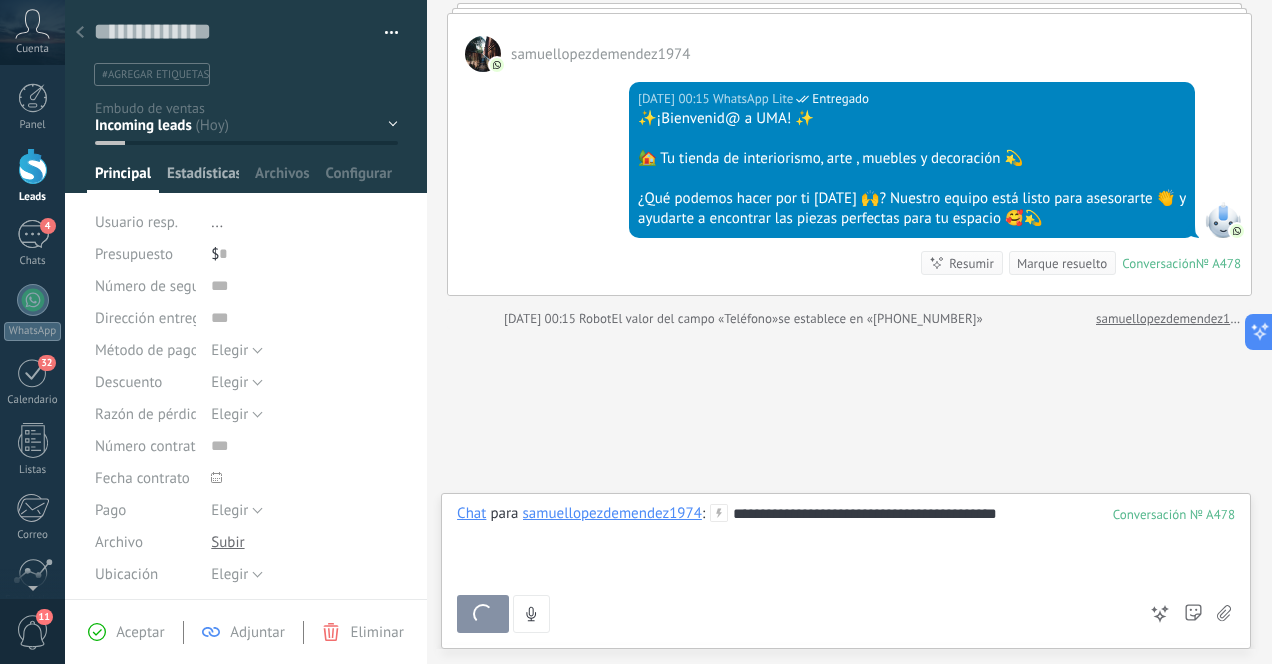 scroll, scrollTop: 475, scrollLeft: 0, axis: vertical 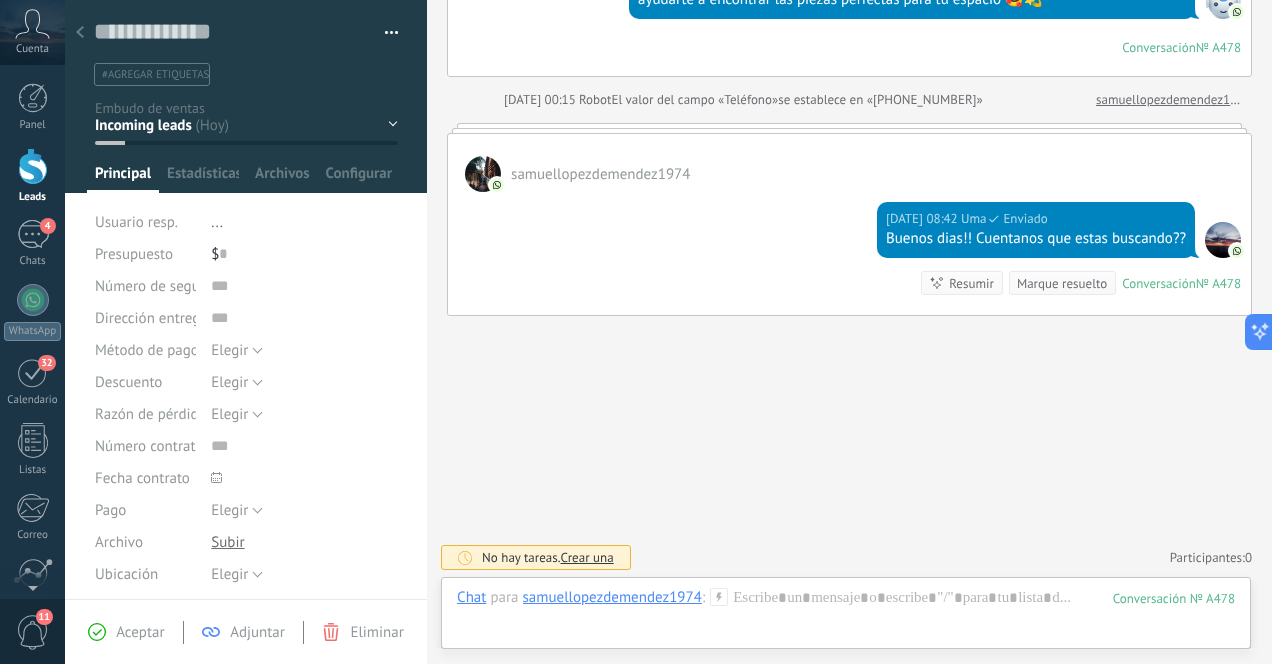 click 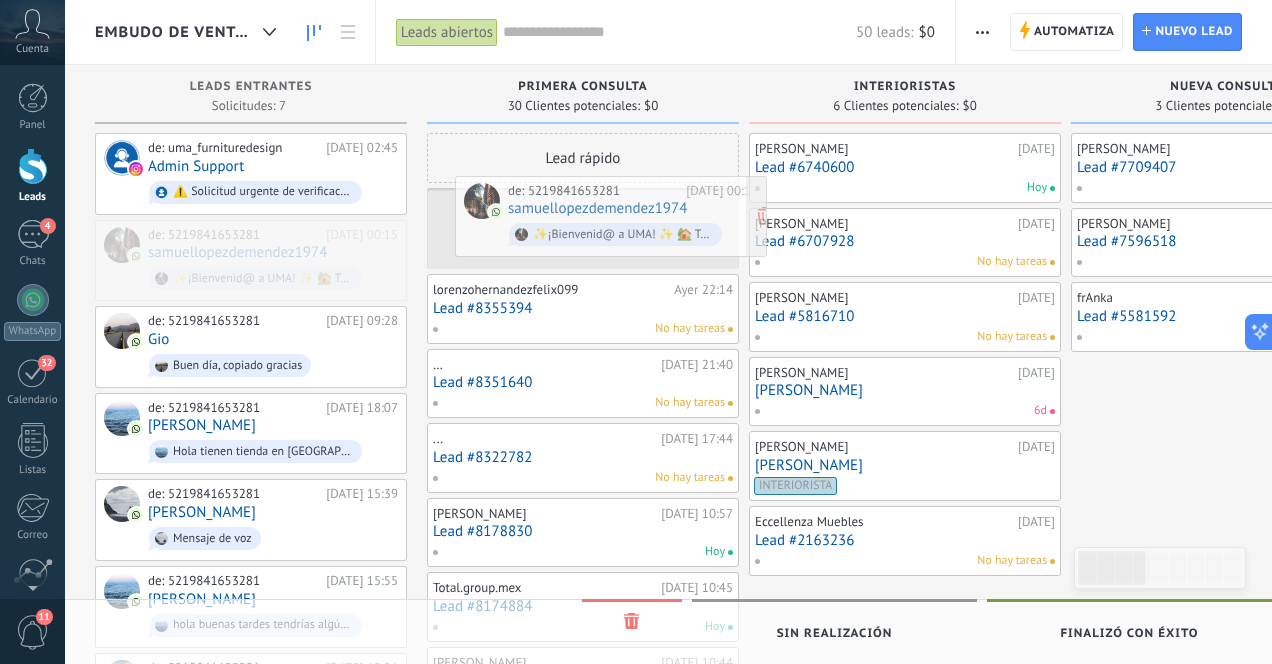 drag, startPoint x: 332, startPoint y: 248, endPoint x: 692, endPoint y: 204, distance: 362.67892 